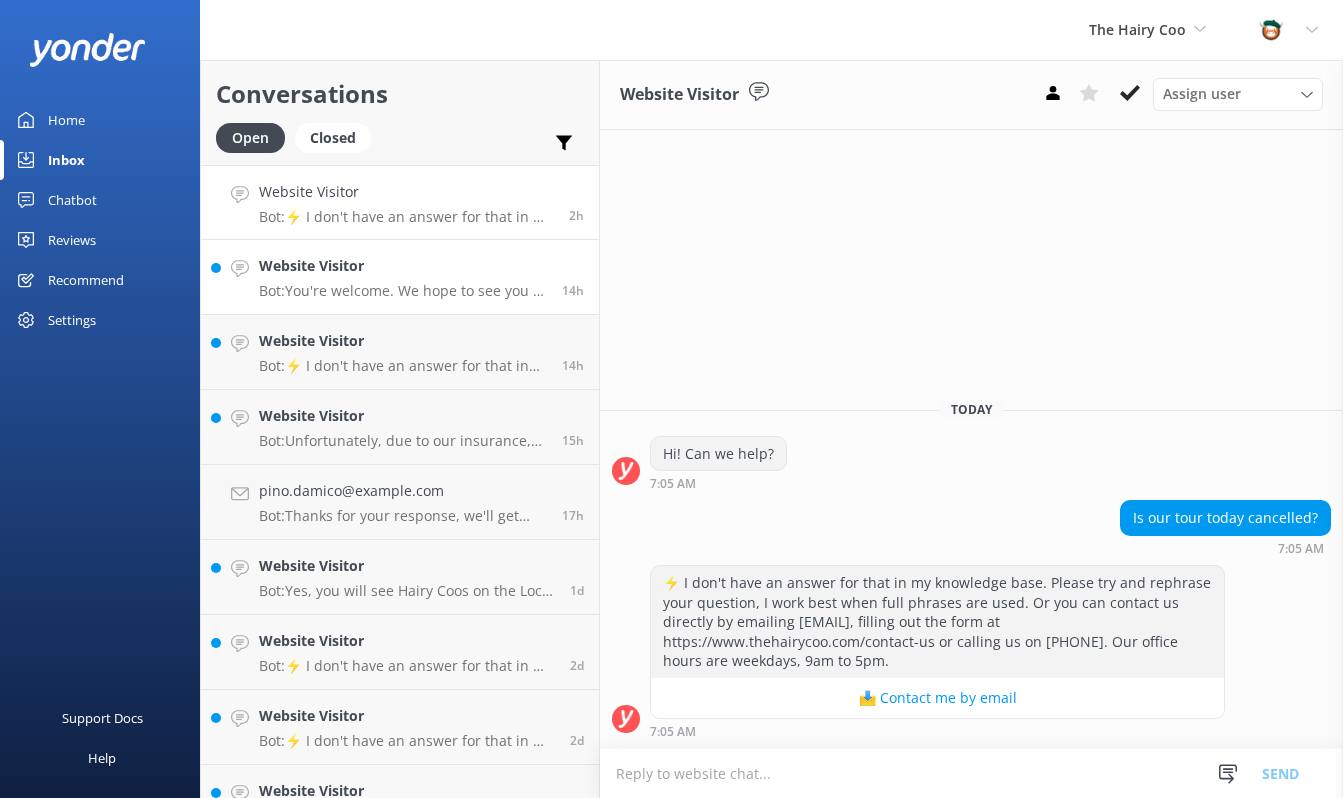 scroll, scrollTop: 0, scrollLeft: 0, axis: both 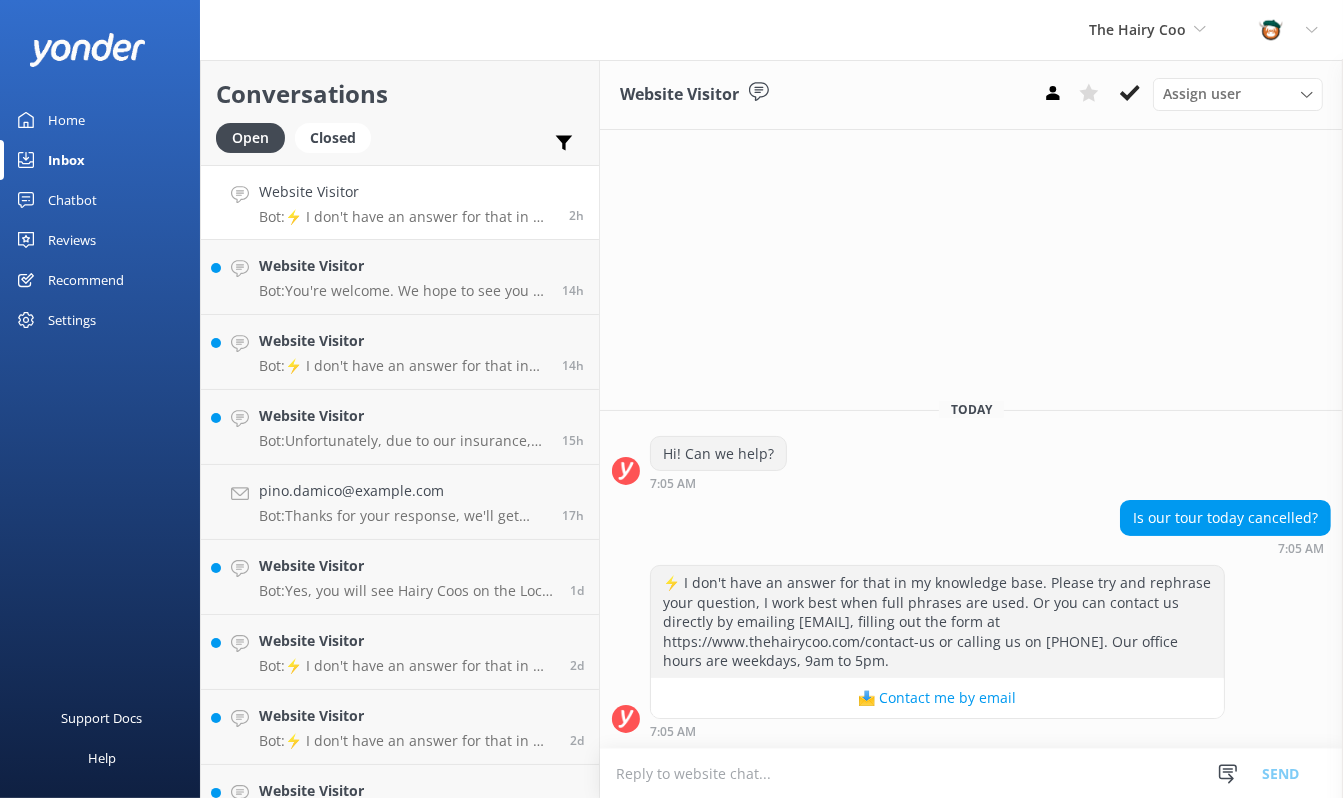 click on "Bot:  ⚡ I don't have an answer for that in my knowledge base. Please try and rephrase your question, I work best when full phrases are used. Or you can contact us directly by emailing contact@thehairycoo.com, filling out the form at https://www.thehairycoo.com/contact-us or calling us on 0044 131 212 5026. Our office hours are weekdays, 9am to 5pm." at bounding box center (406, 217) 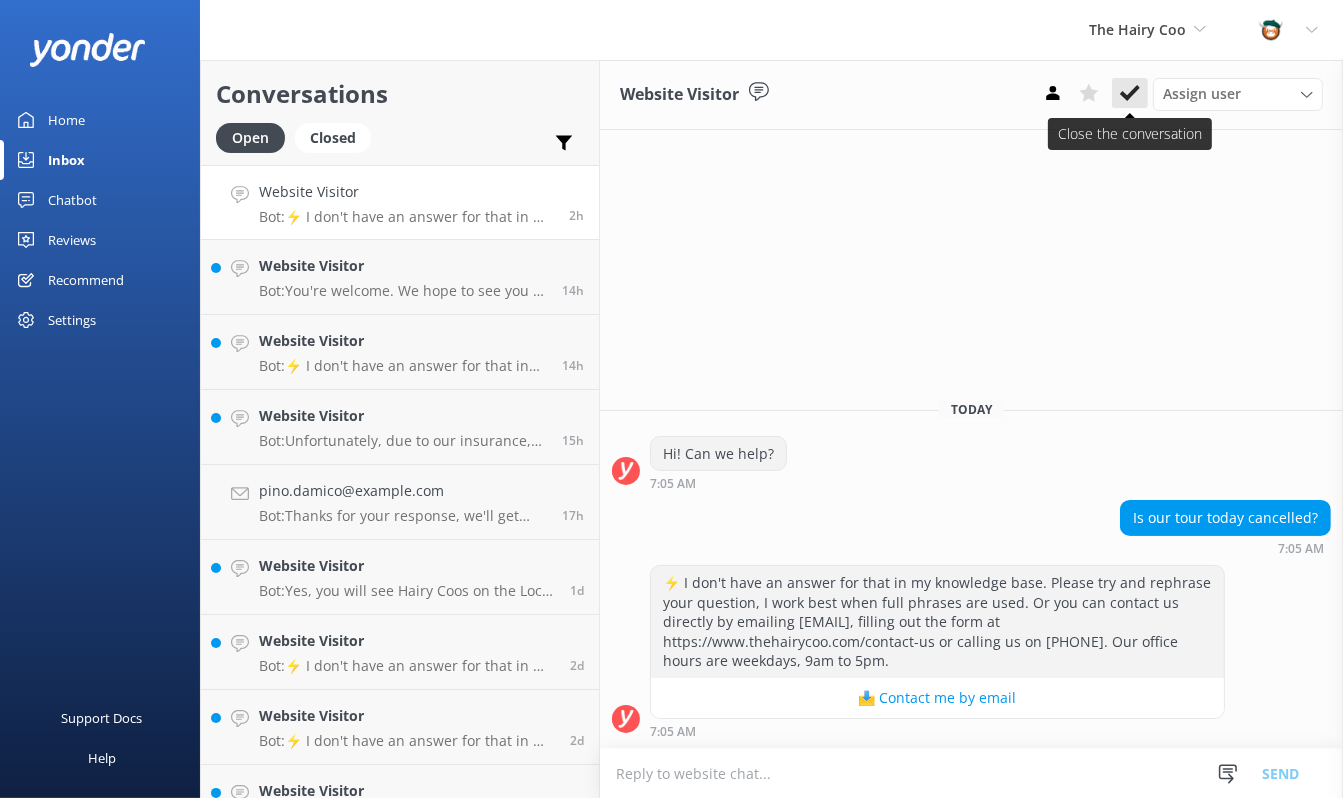 click 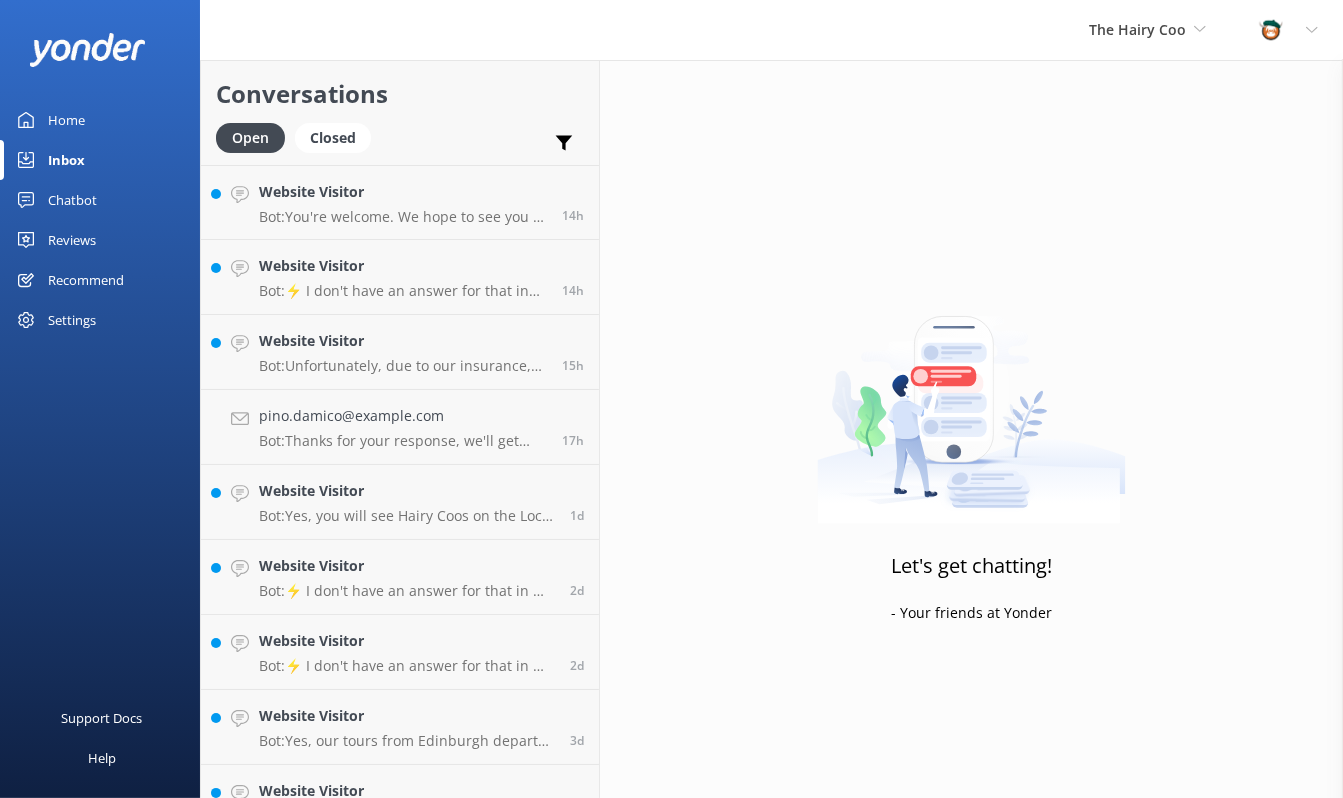 click on "Website Visitor Bot: You're welcome. We hope to see you at The Hairy Coo soon!" at bounding box center [403, 202] 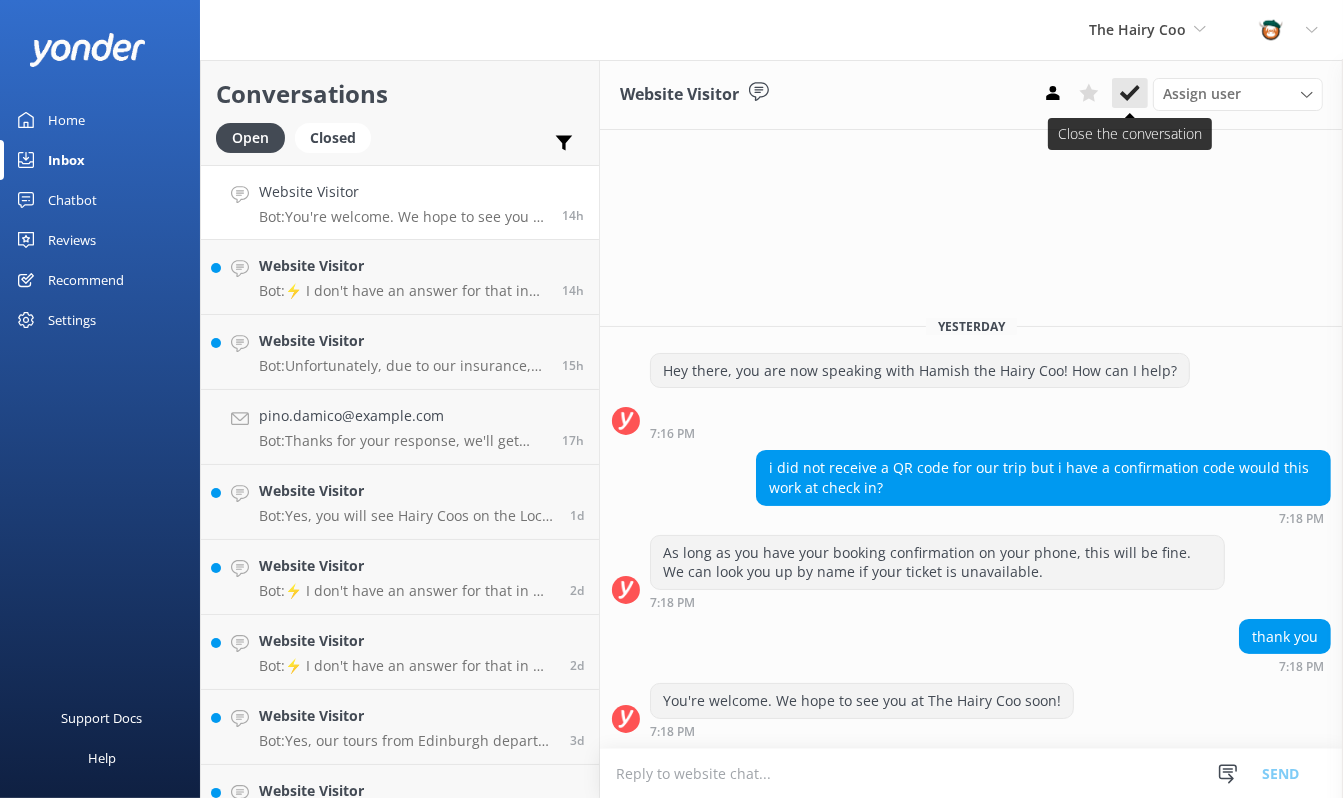 click 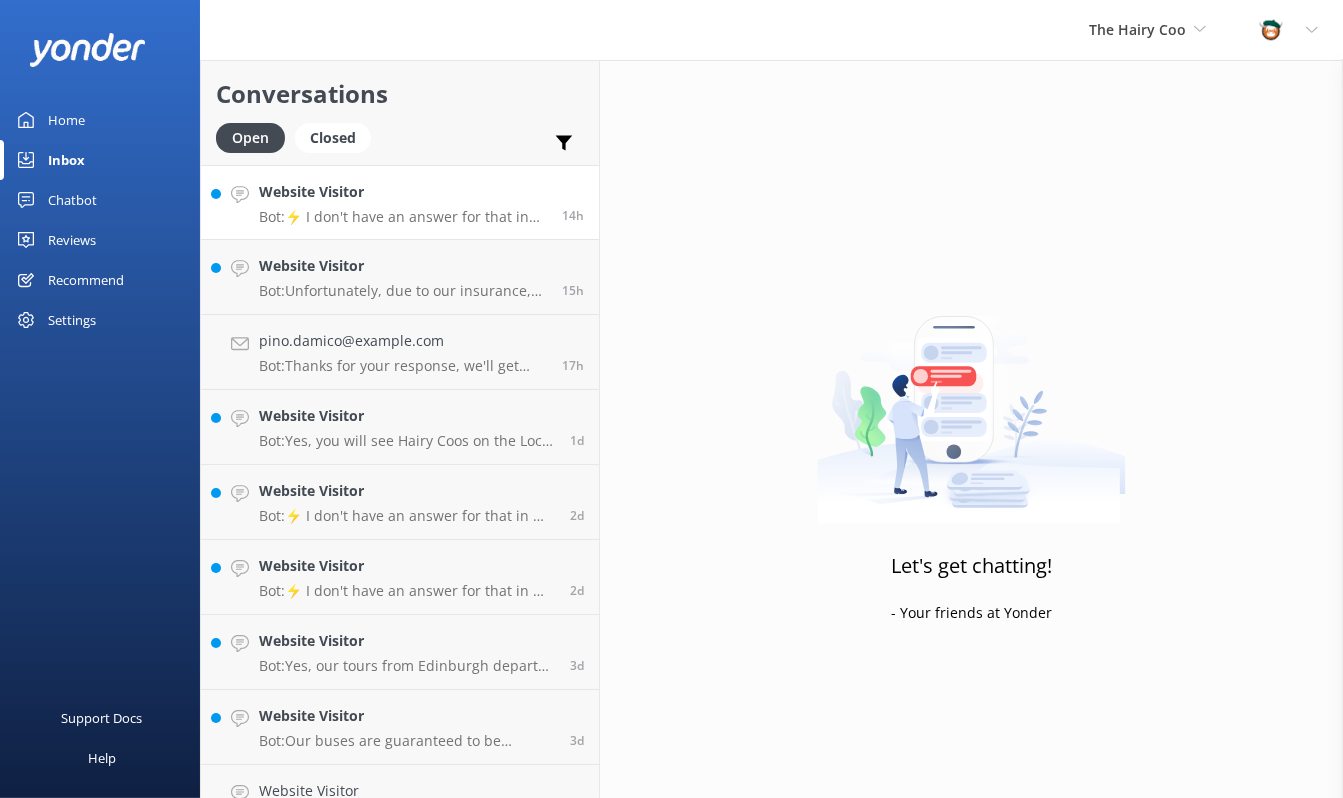 click on "Bot:  ⚡ I don't have an answer for that in my knowledge base. Please try and rephrase your question, I work best when full phrases are used. Or you can contact us directly by emailing contact@thehairycoo.com, filling out the form at https://www.thehairycoo.com/contact-us or calling us on 0044 131 212 5026. Our office hours are weekdays, 9am to 5pm." at bounding box center [403, 217] 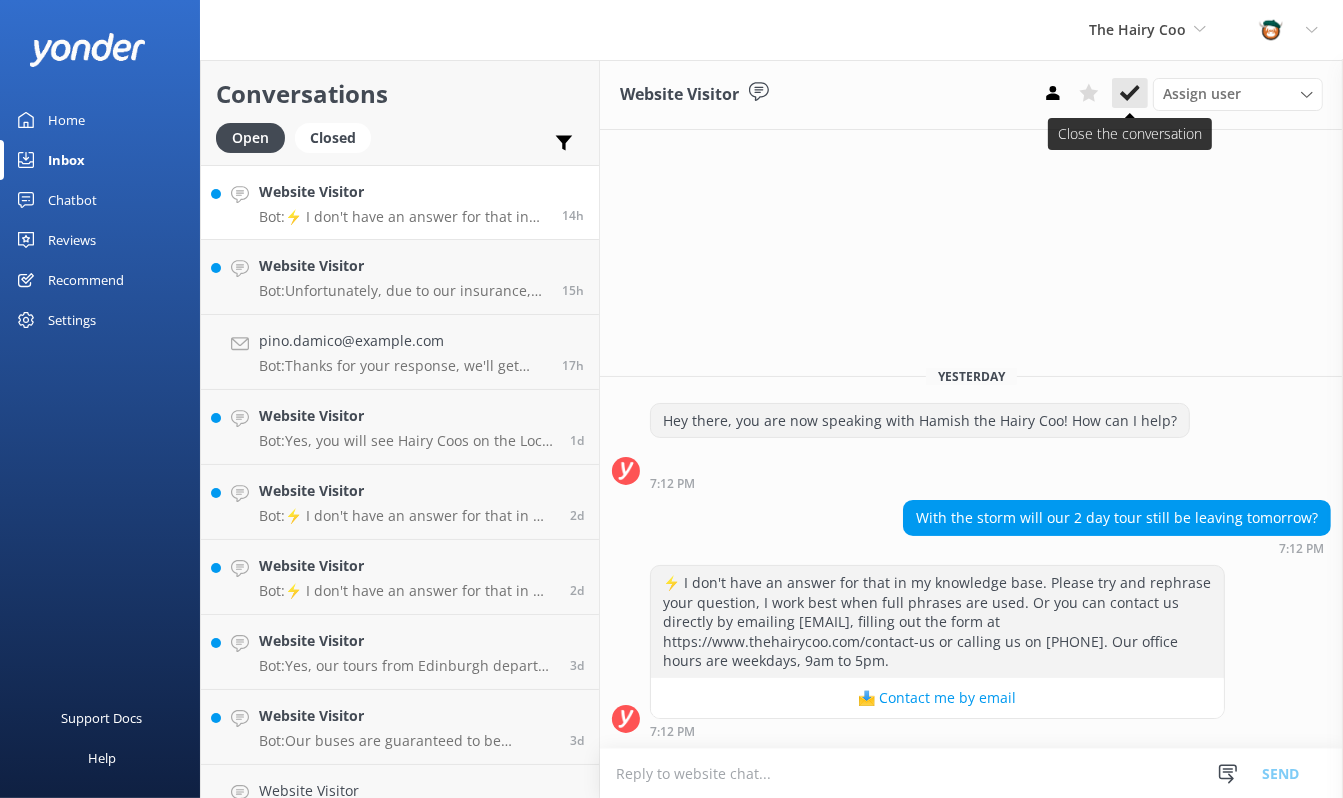 click 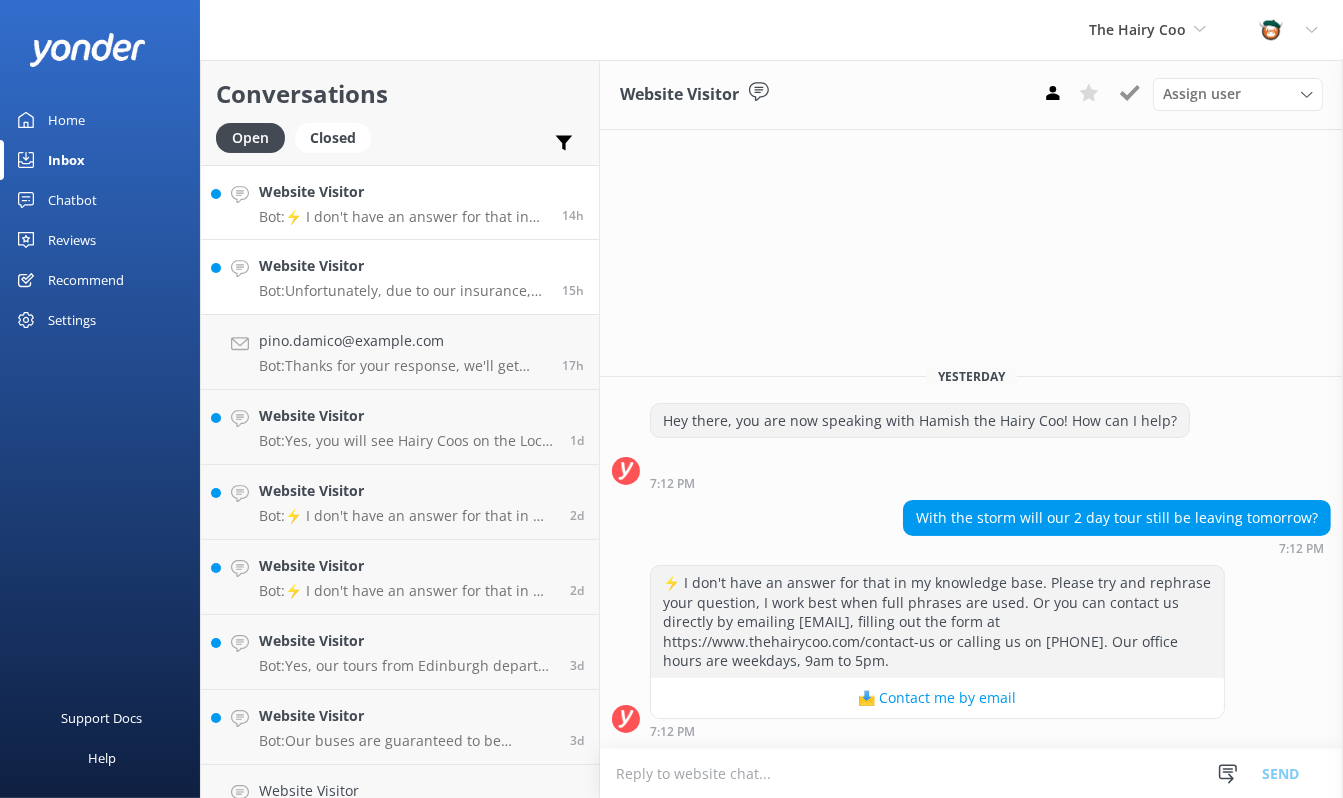 click on "Website Visitor Bot:  Unfortunately, due to our insurance, no animals are allowed on tour with us. 15h" at bounding box center (400, 277) 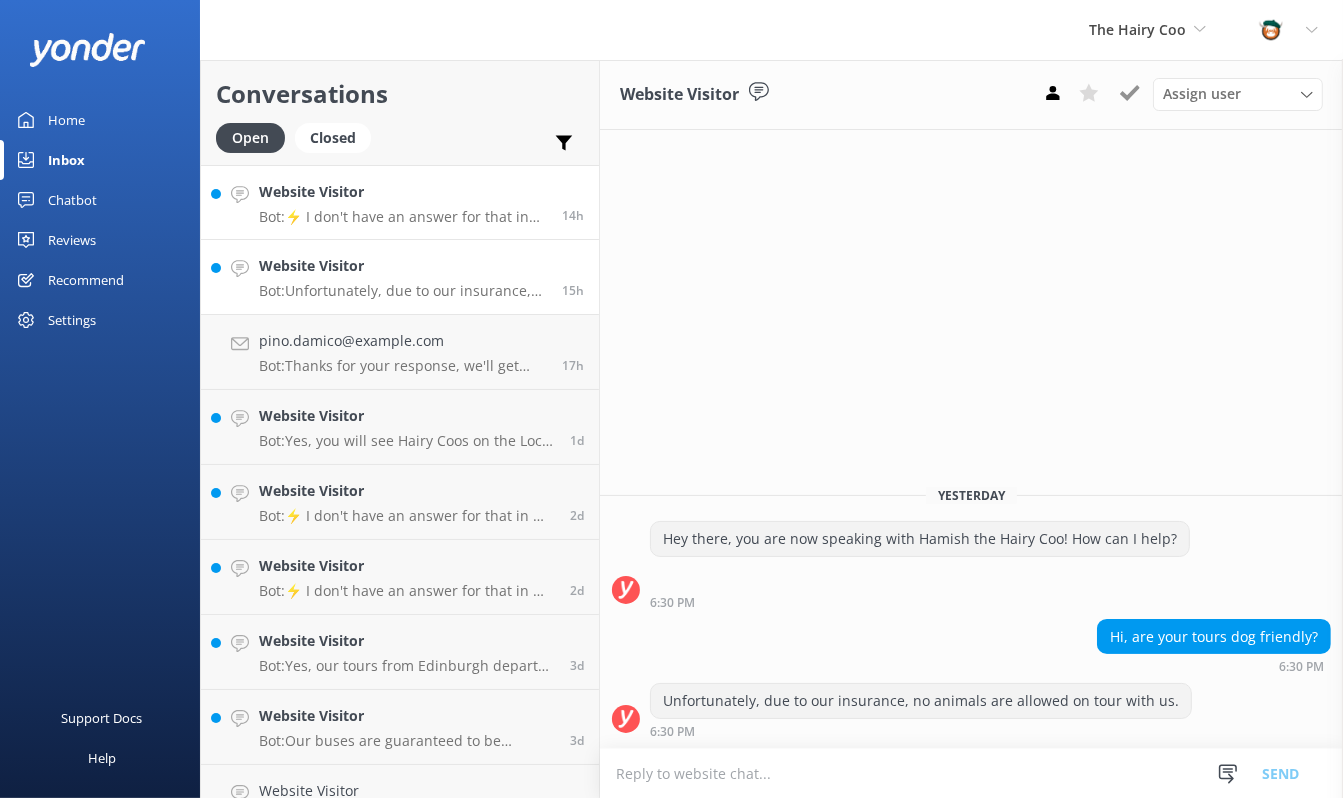 click on "Website Visitor Bot:  ⚡ I don't have an answer for that in my knowledge base. Please try and rephrase your question, I work best when full phrases are used. Or you can contact us directly by emailing contact@thehairycoo.com, filling out the form at https://www.thehairycoo.com/contact-us or calling us on 0044 131 212 5026. Our office hours are weekdays, 9am to 5pm." at bounding box center (403, 202) 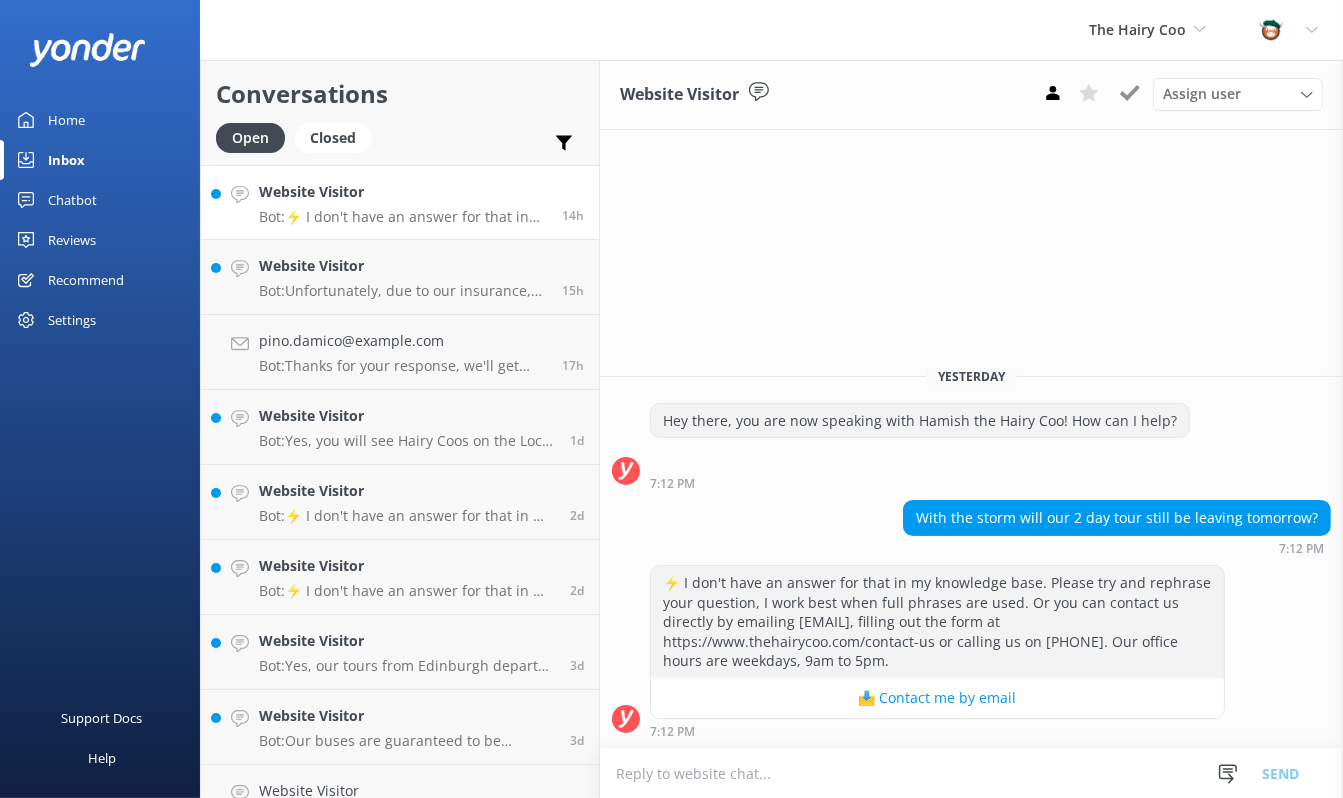 click on "Assign user [FIRST] [LAST] The Hairy Coo" at bounding box center (1179, 94) 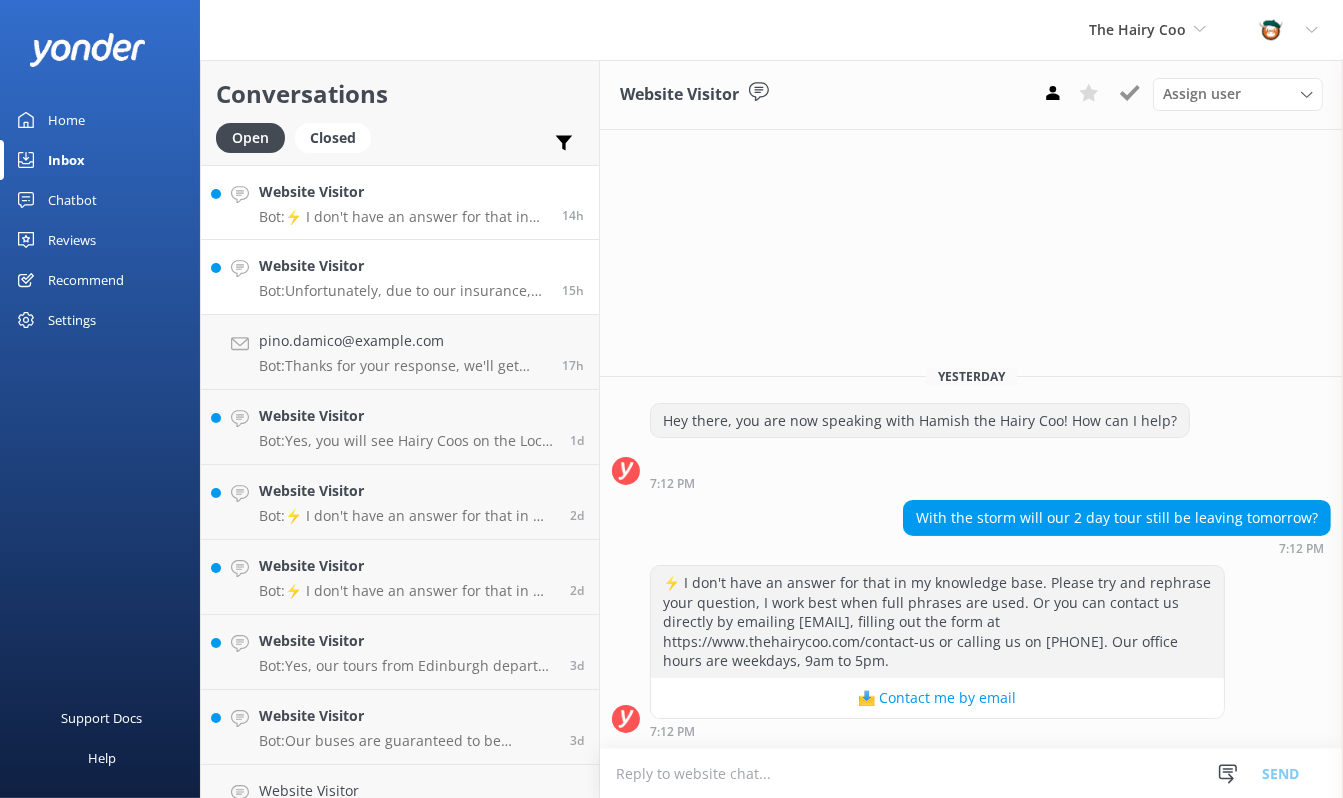 click on "Website Visitor" at bounding box center [403, 266] 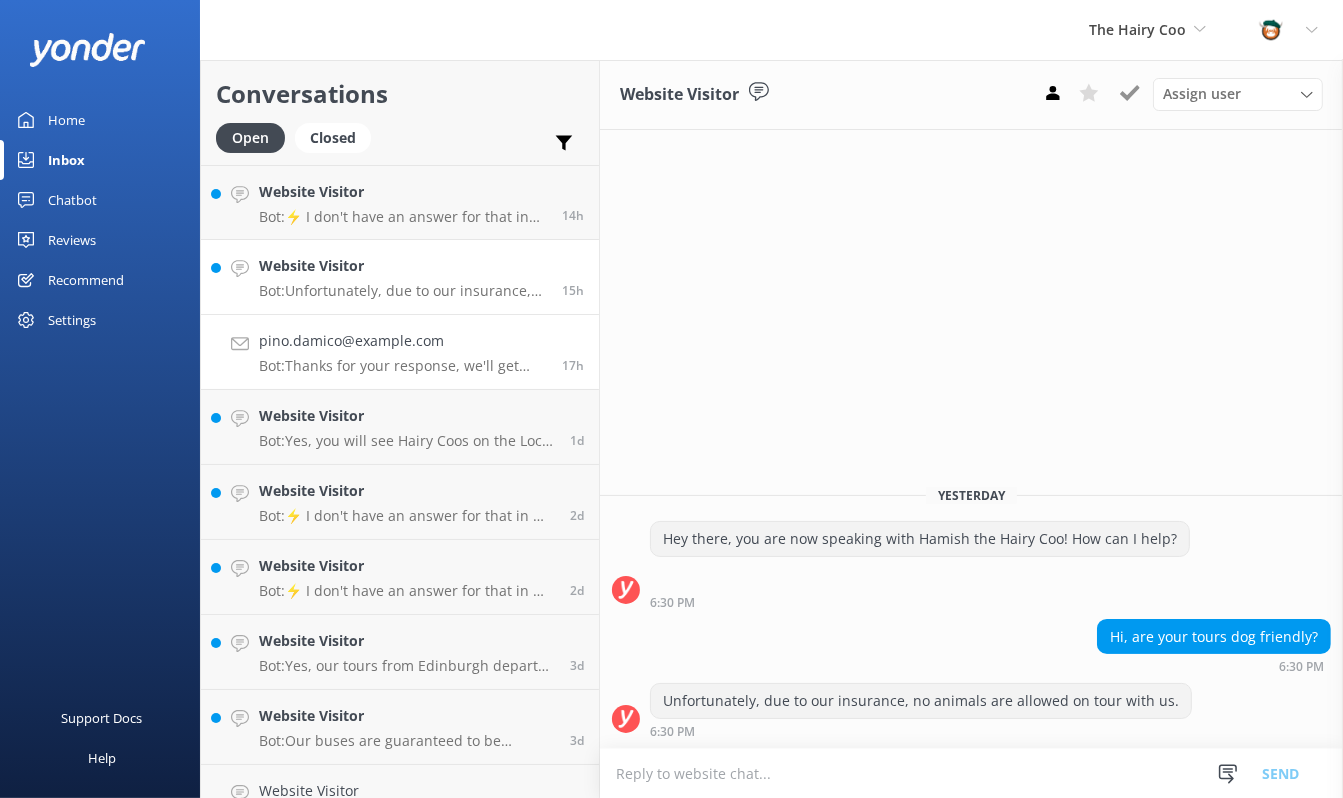 click on "Bot:  Thanks for your response, we'll get back to you as soon as we can during opening hours." at bounding box center (403, 366) 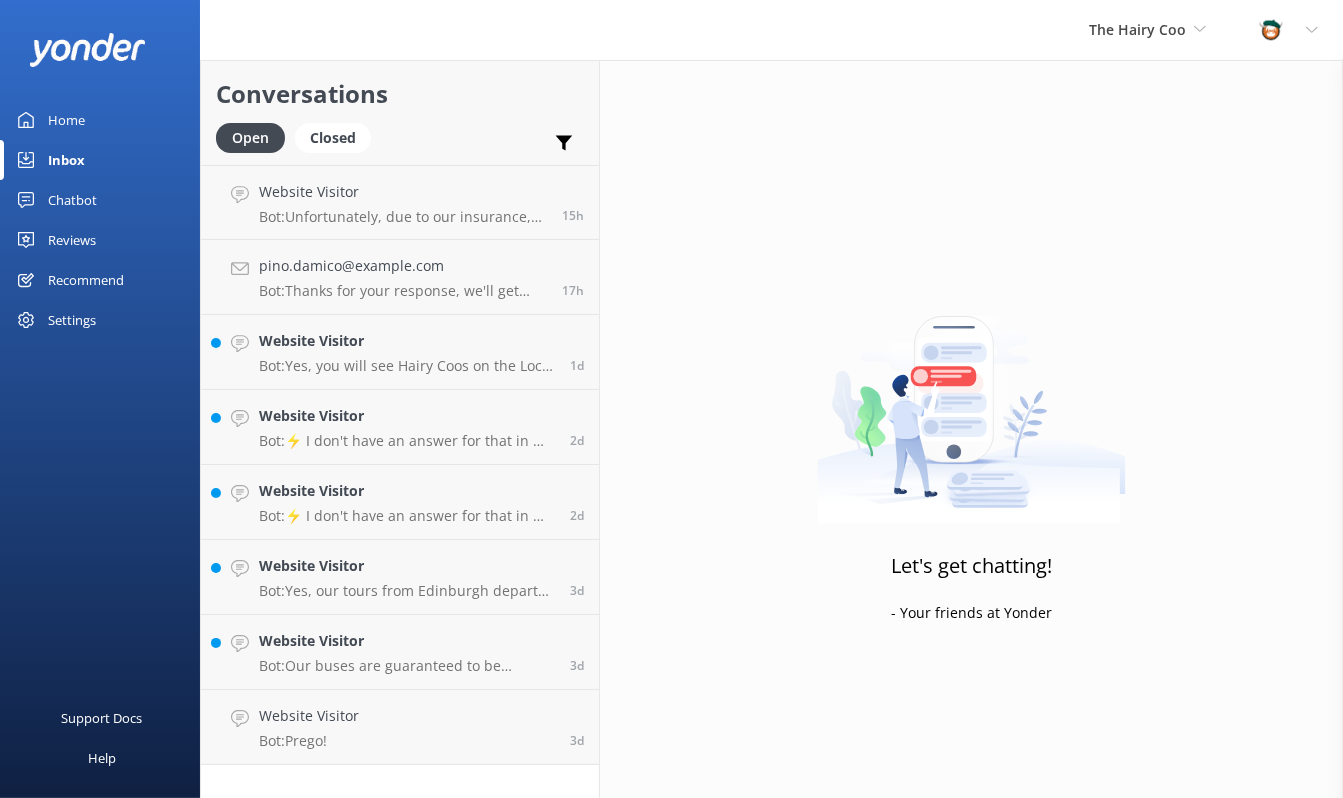 click on "pino.damico@example.com" at bounding box center (403, 266) 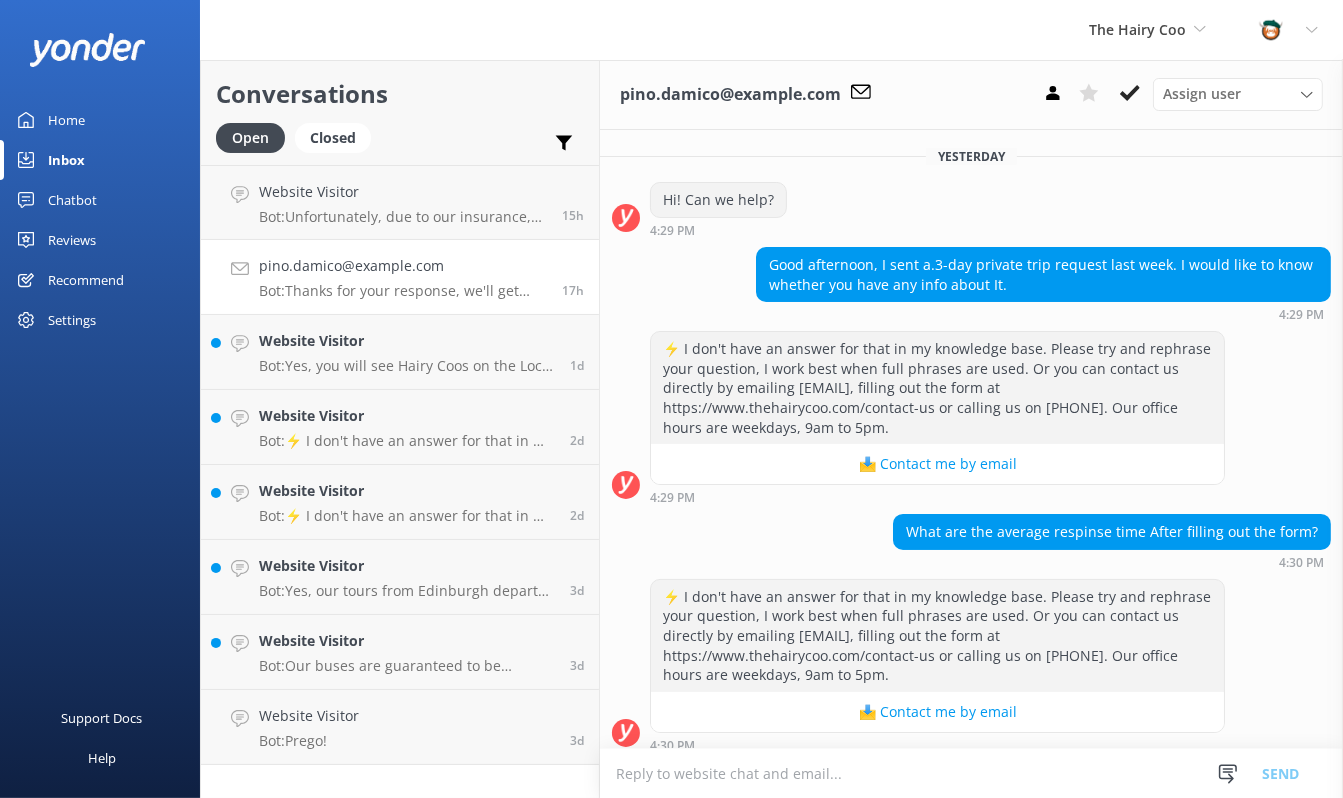 scroll, scrollTop: 257, scrollLeft: 0, axis: vertical 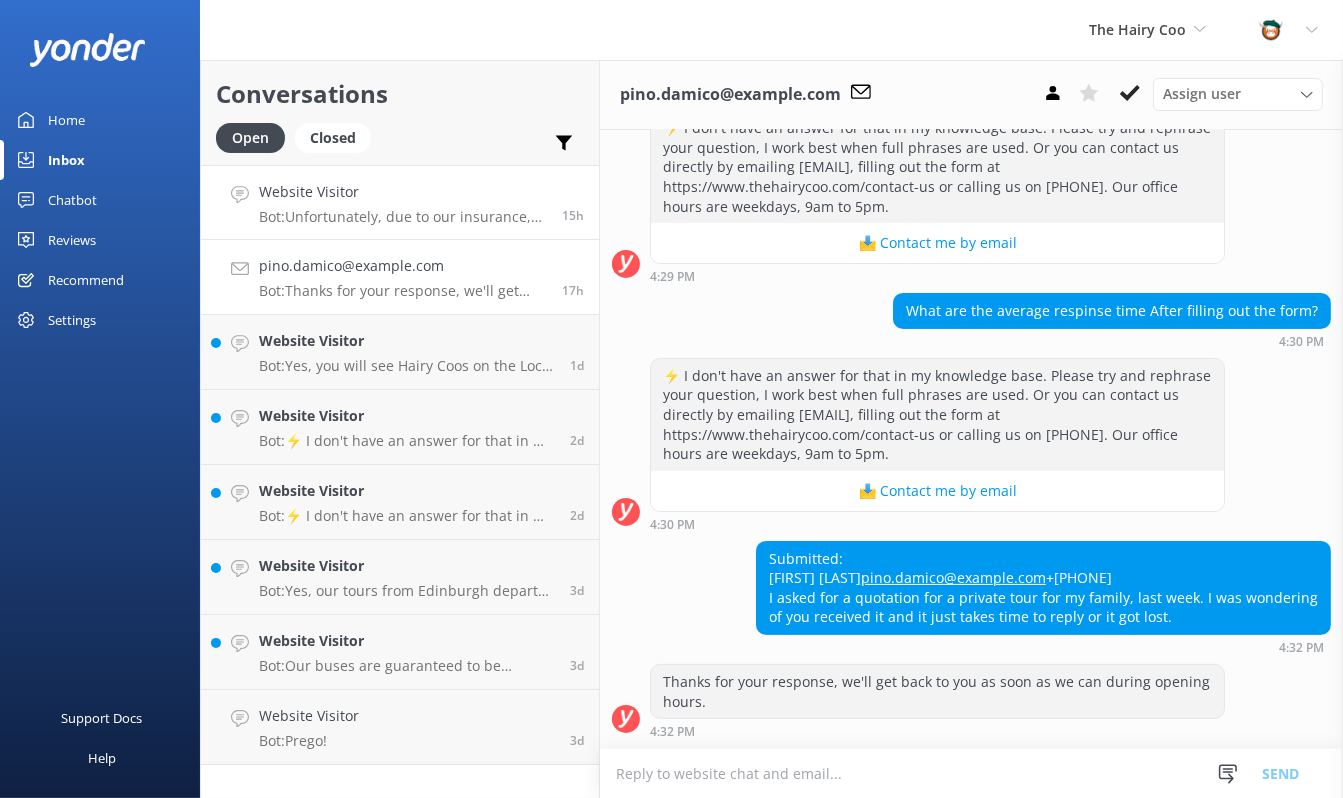 click on "Bot: Unfortunately, no animals are allowed on tour with us." at bounding box center [403, 217] 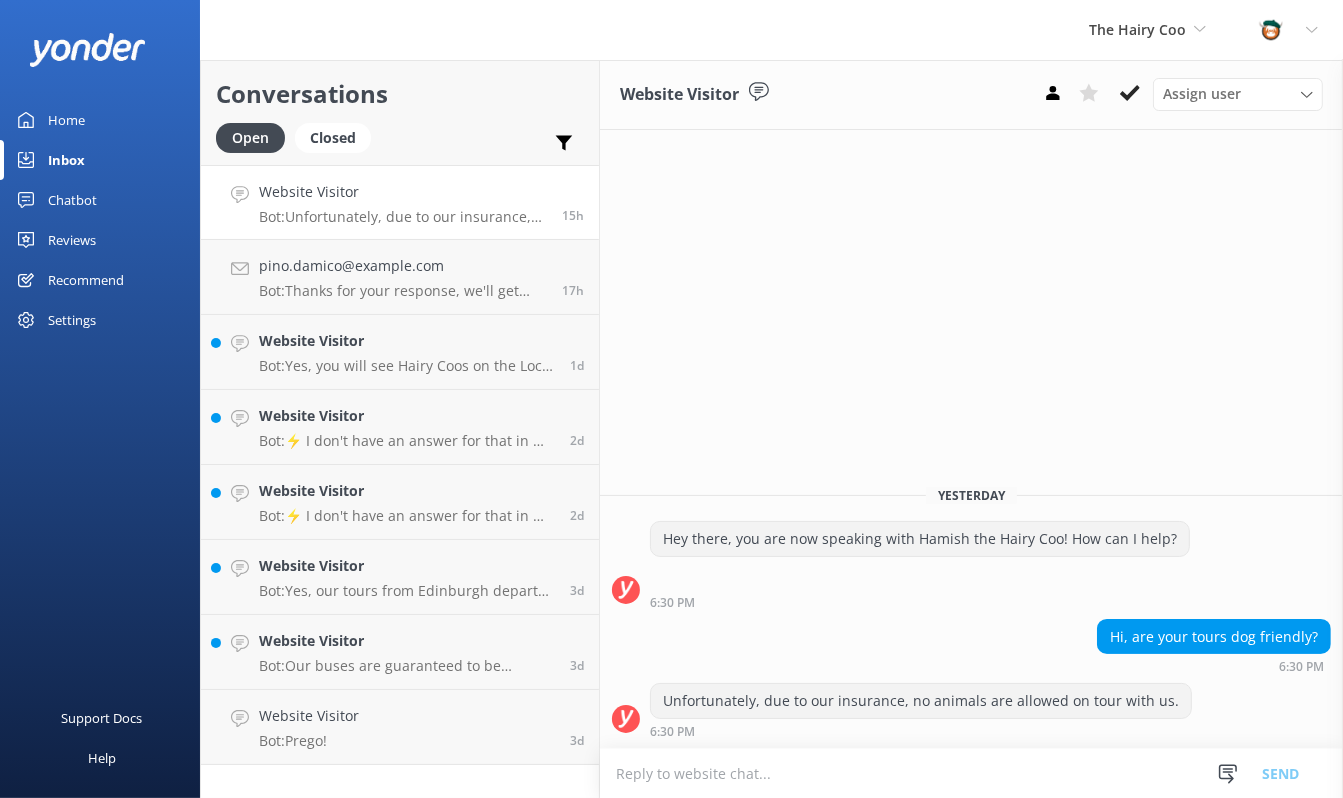 scroll, scrollTop: 0, scrollLeft: 0, axis: both 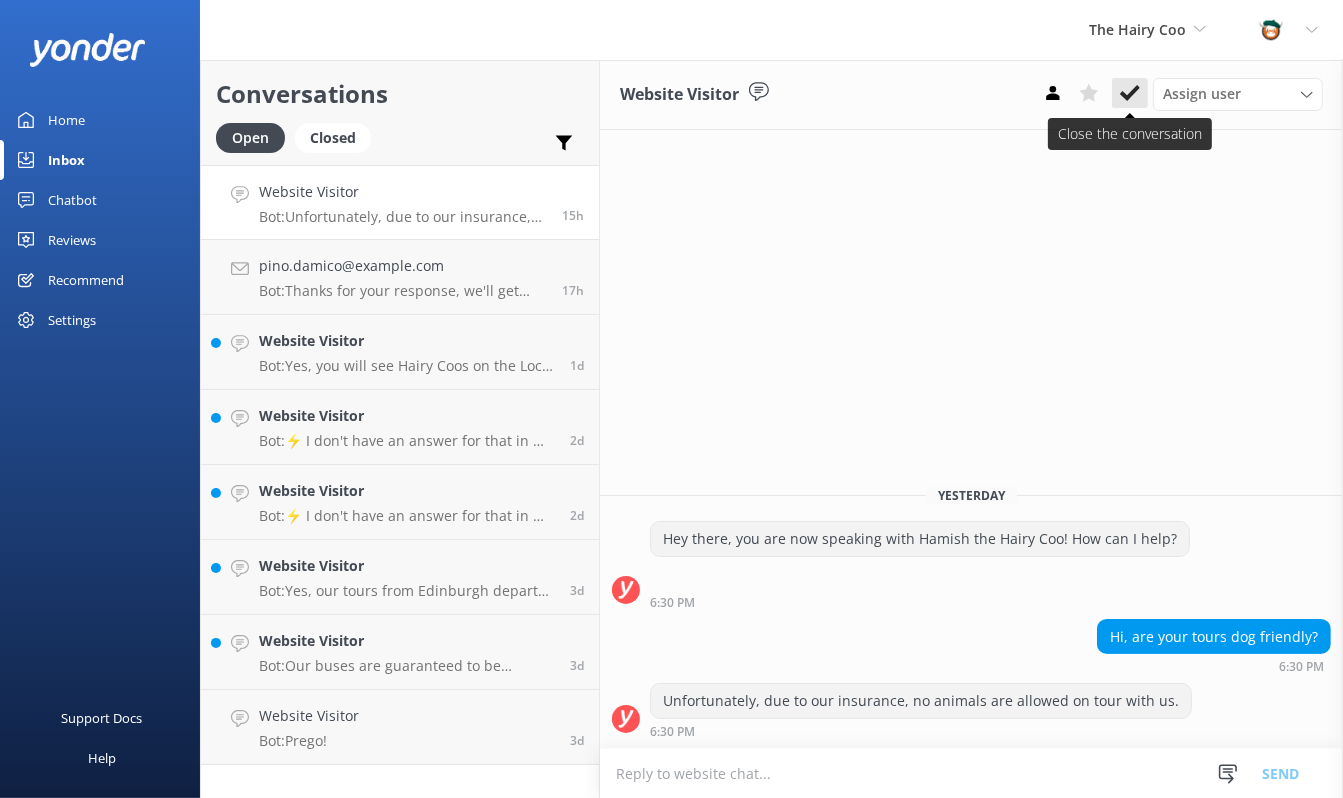 click 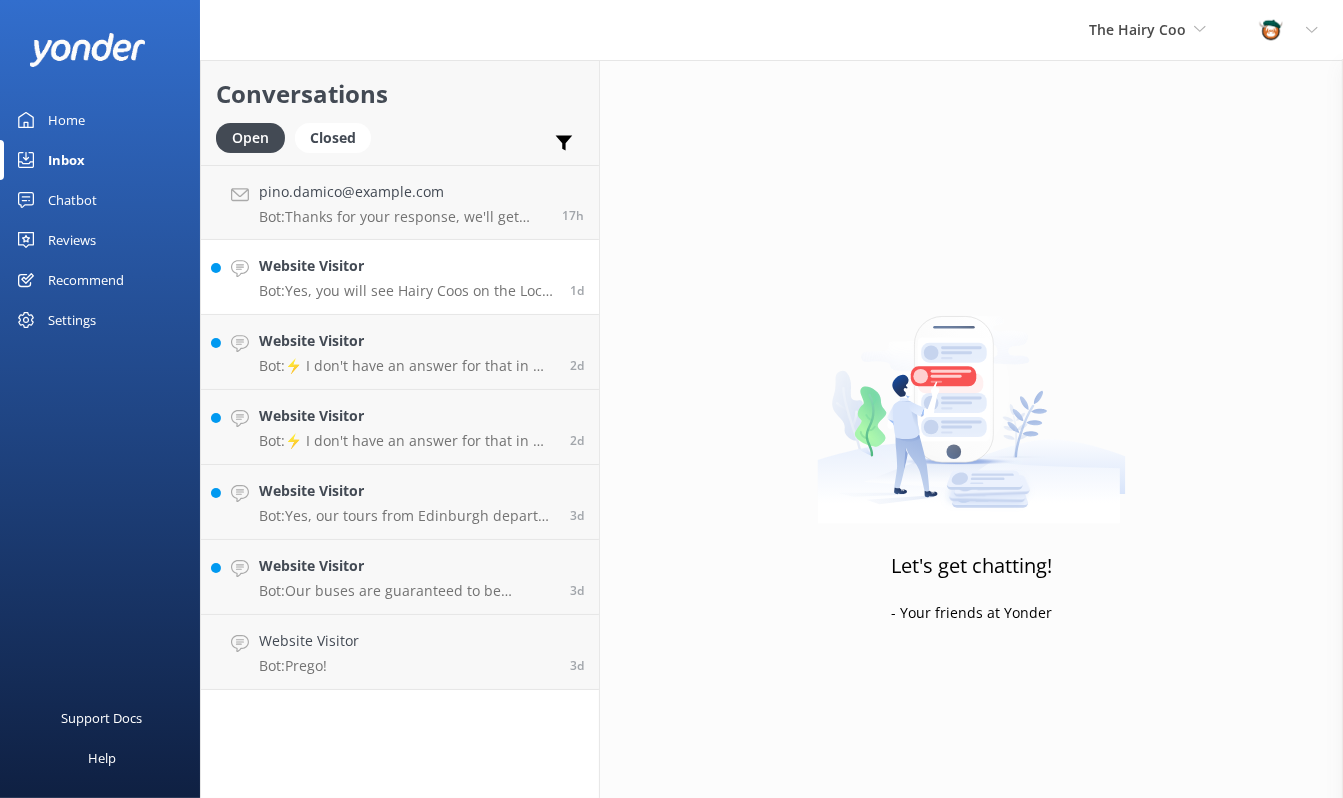 click on "Website Visitor Bot:  Yes, you will see Hairy Coos on the Loch Ness tour, except during the winter months from mid-November to March when the farmer takes the cows away. 1d" at bounding box center (400, 277) 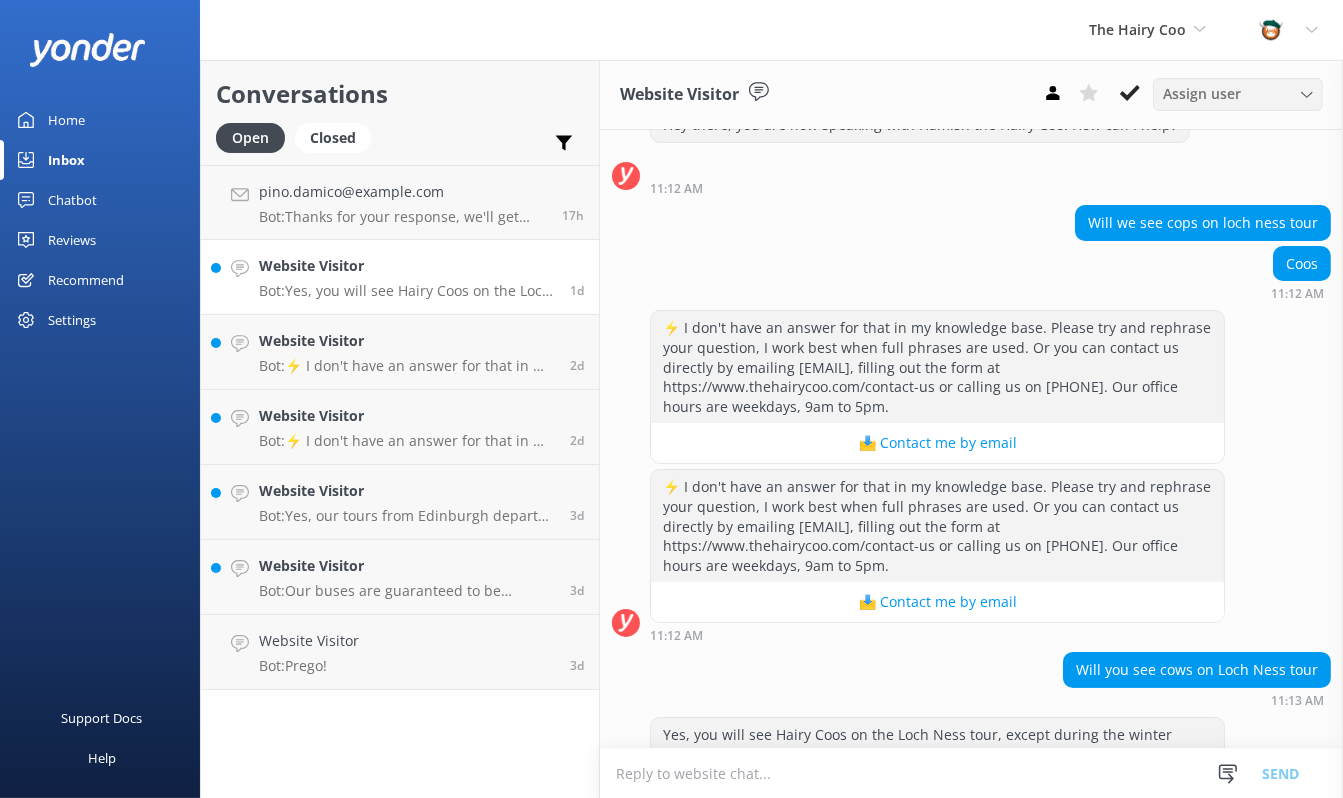 scroll, scrollTop: 124, scrollLeft: 0, axis: vertical 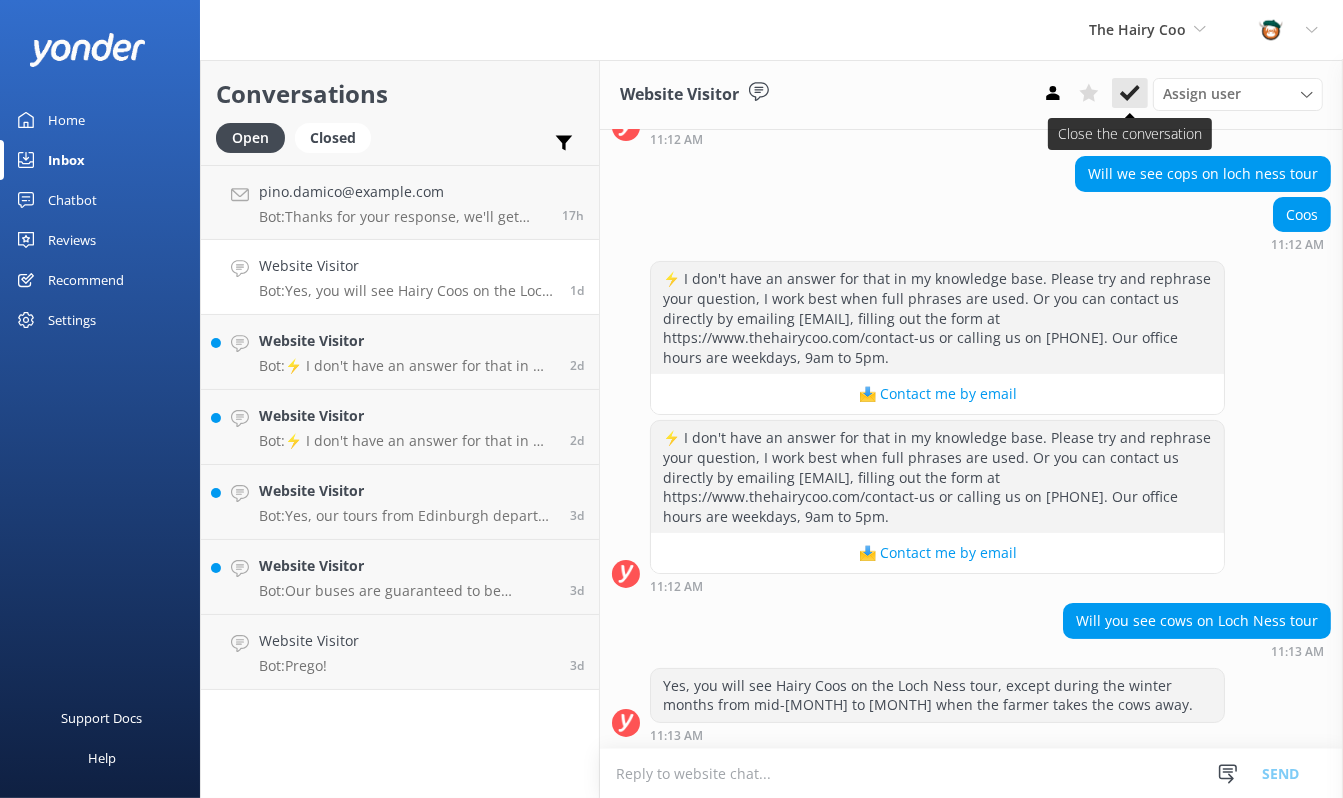 click 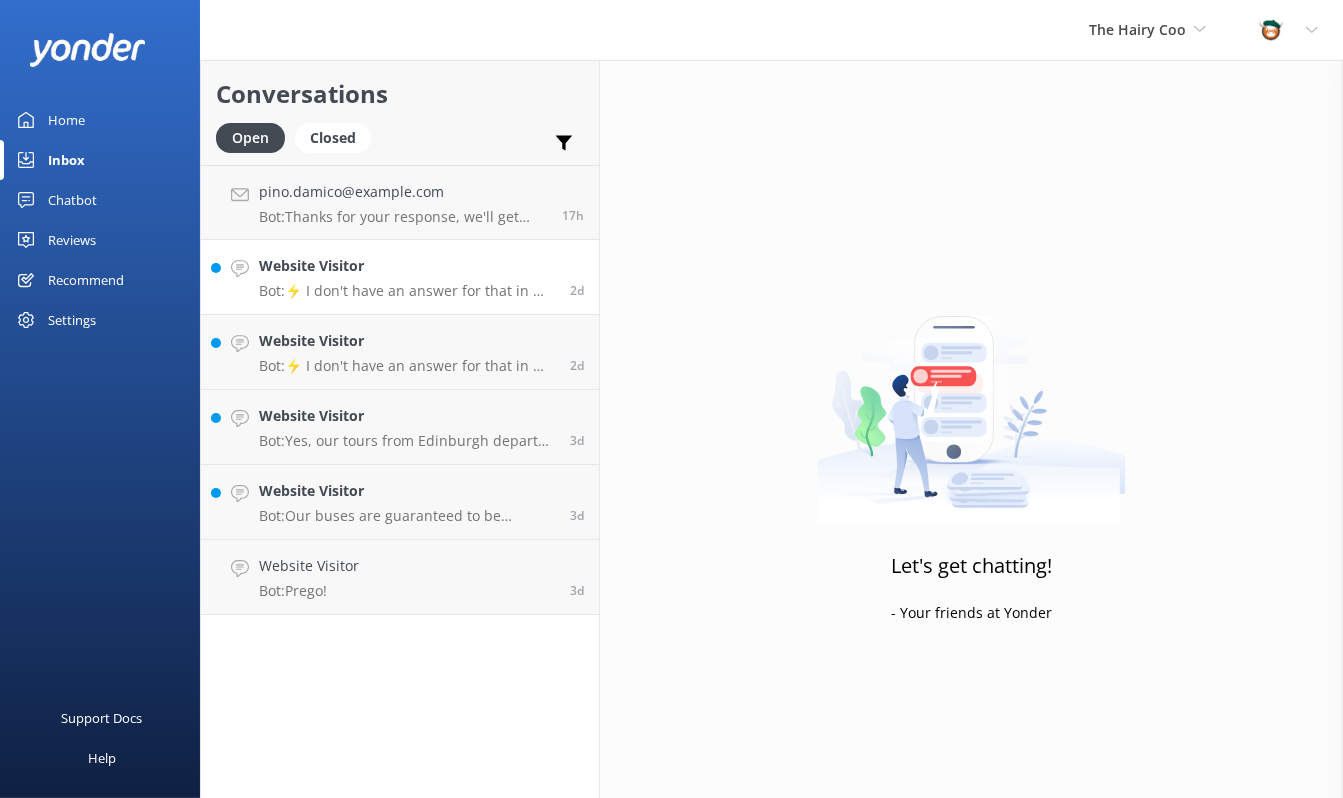 click on "Website Visitor" at bounding box center [407, 266] 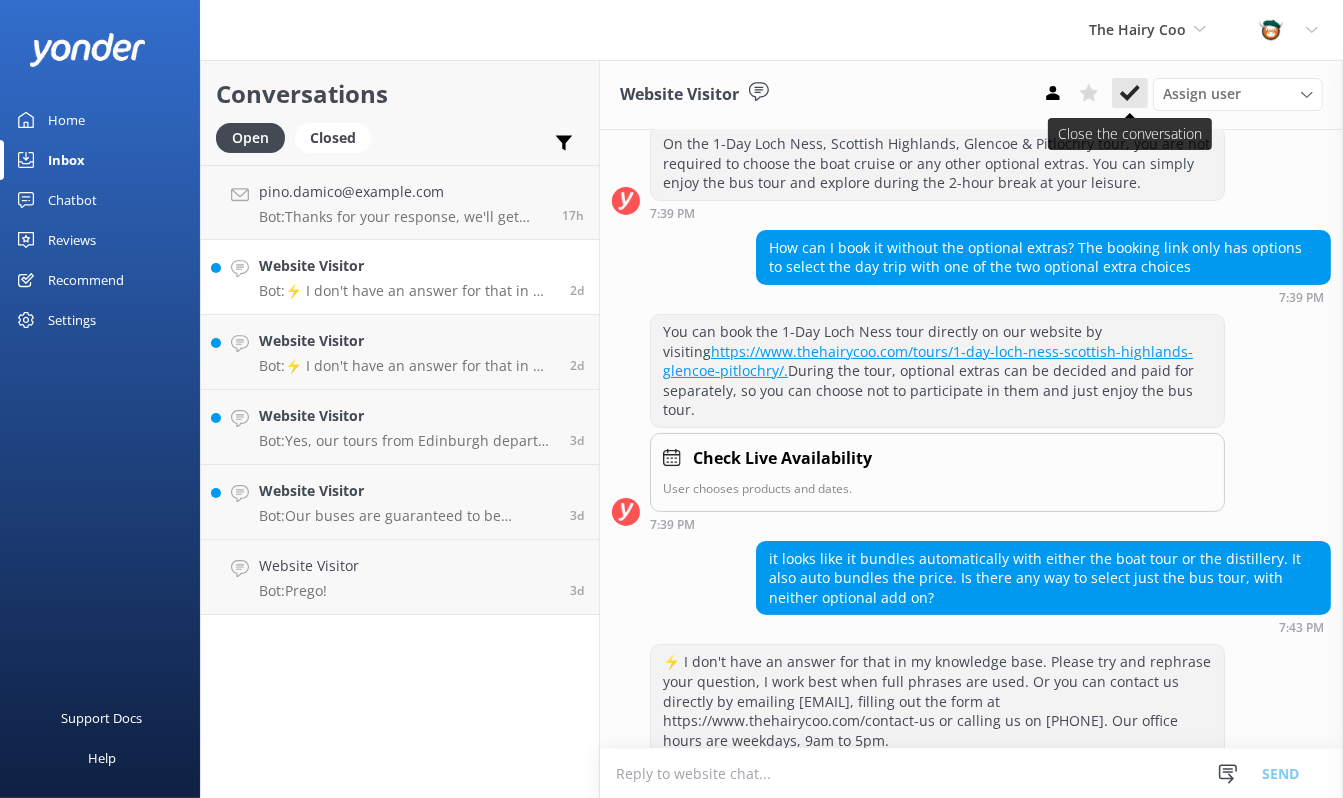 scroll, scrollTop: 314, scrollLeft: 0, axis: vertical 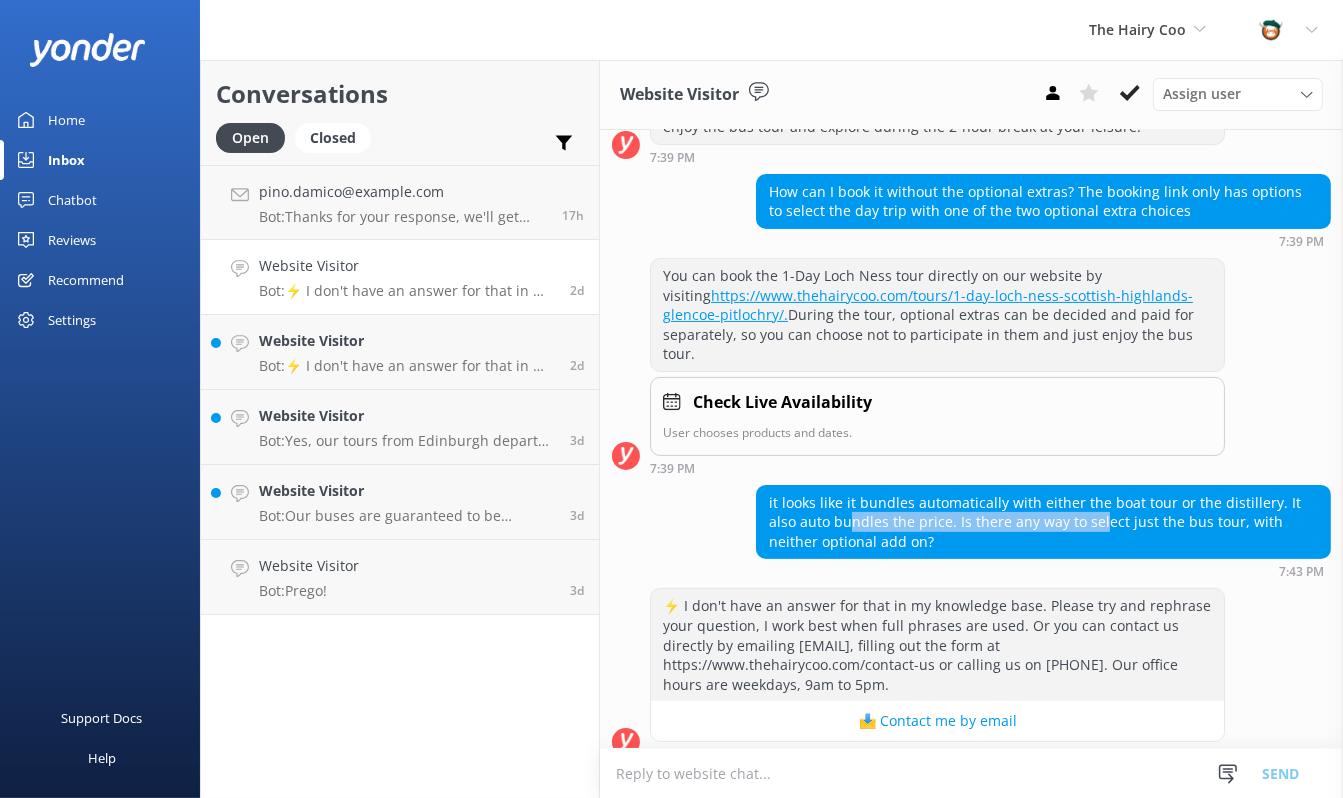 drag, startPoint x: 844, startPoint y: 493, endPoint x: 1094, endPoint y: 495, distance: 250.008 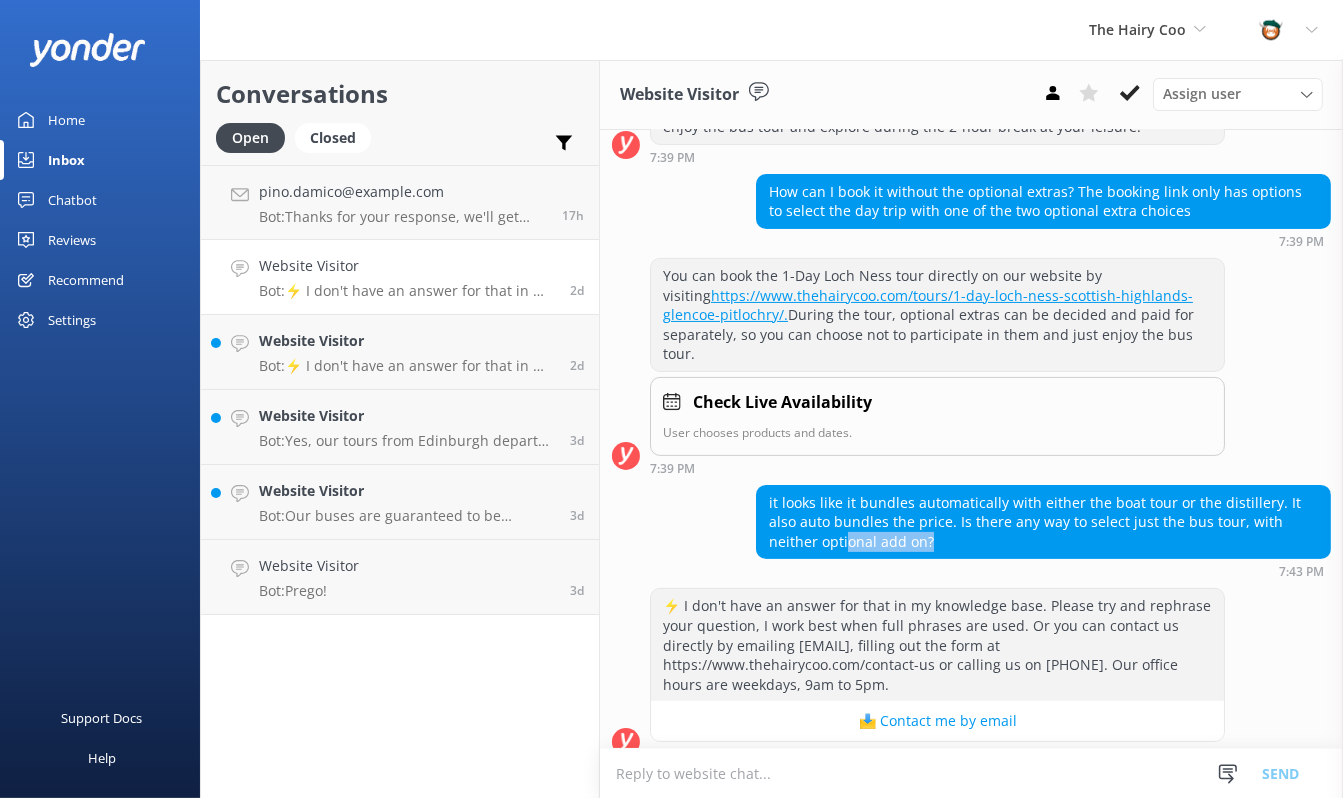 drag, startPoint x: 938, startPoint y: 516, endPoint x: 840, endPoint y: 510, distance: 98.1835 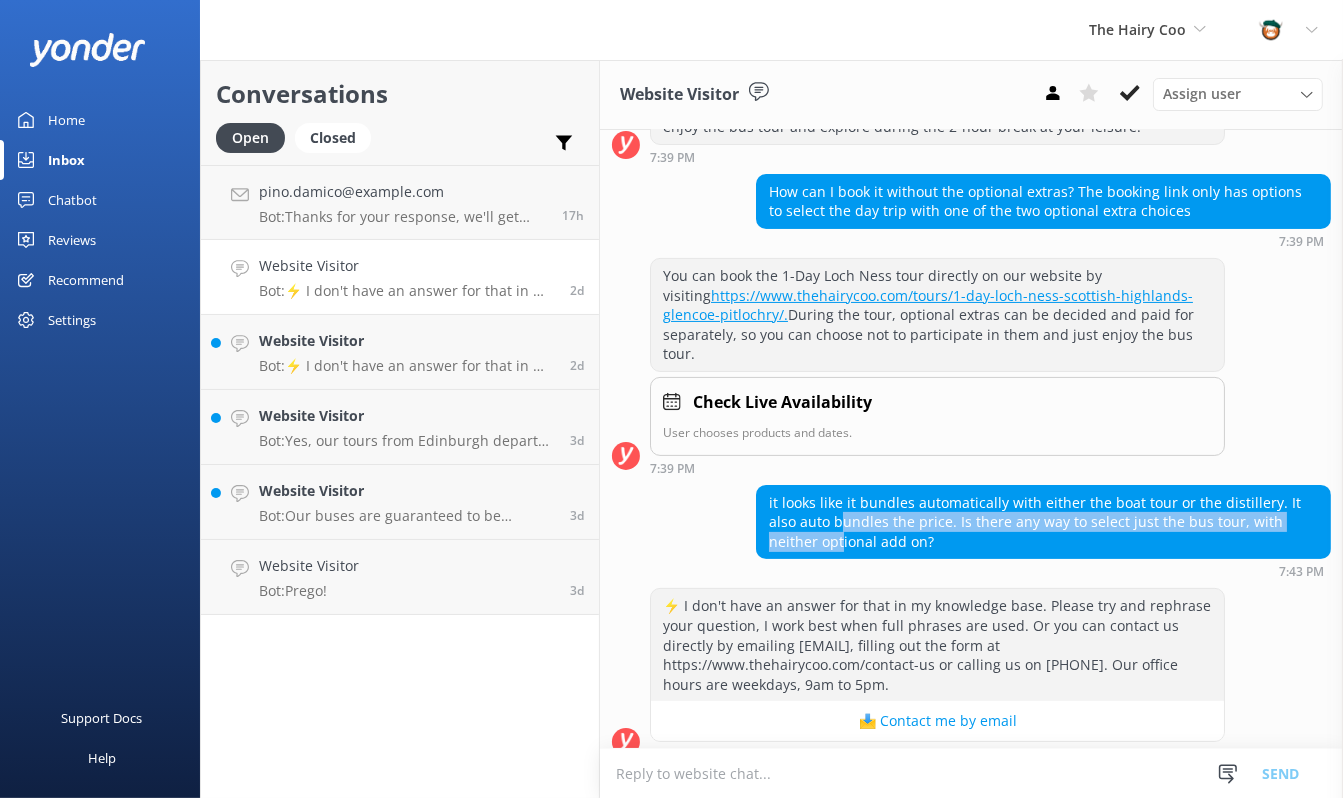 click on "it looks like it bundles automatically with either the boat tour or the distillery. It also auto bundles the price. Is there any way to select just the bus tour, with neither optional add on?" at bounding box center (1043, 522) 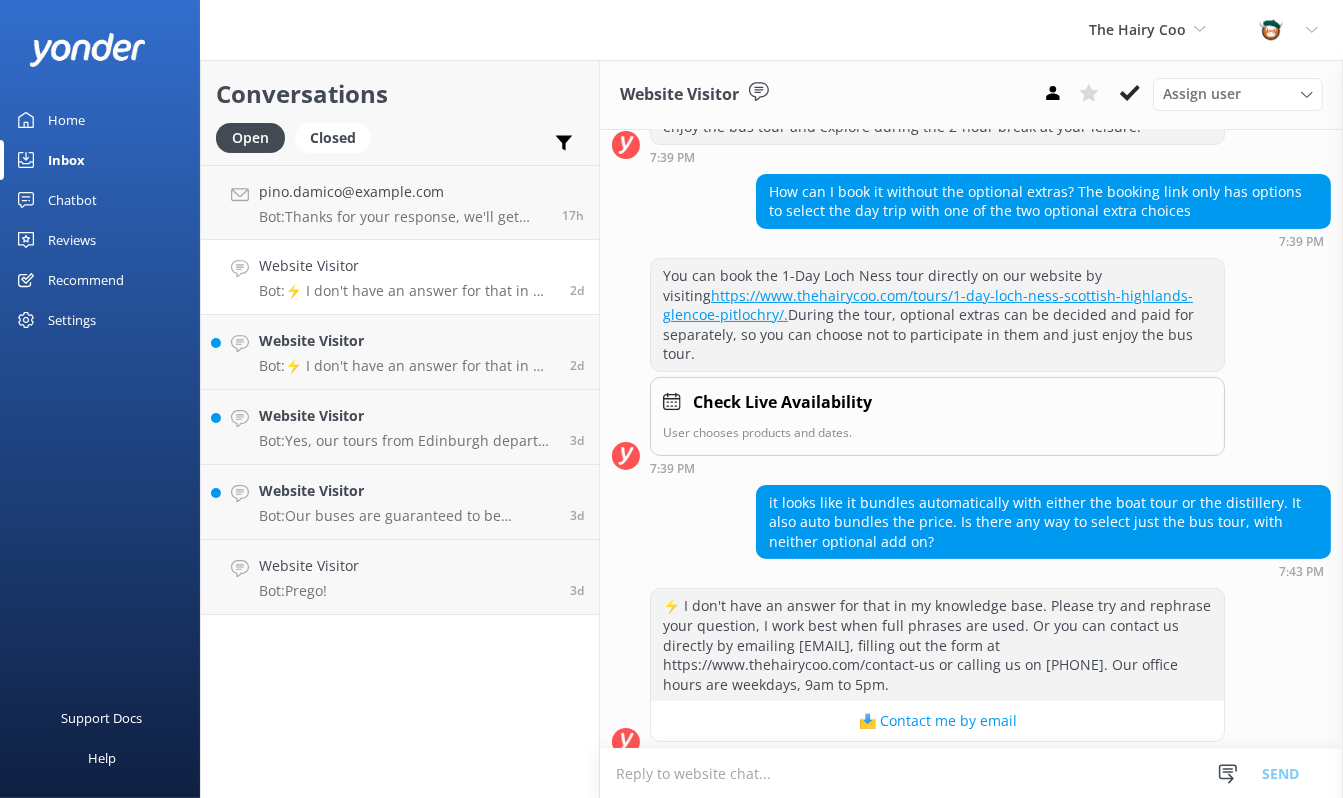drag, startPoint x: 840, startPoint y: 509, endPoint x: 928, endPoint y: 529, distance: 90.24411 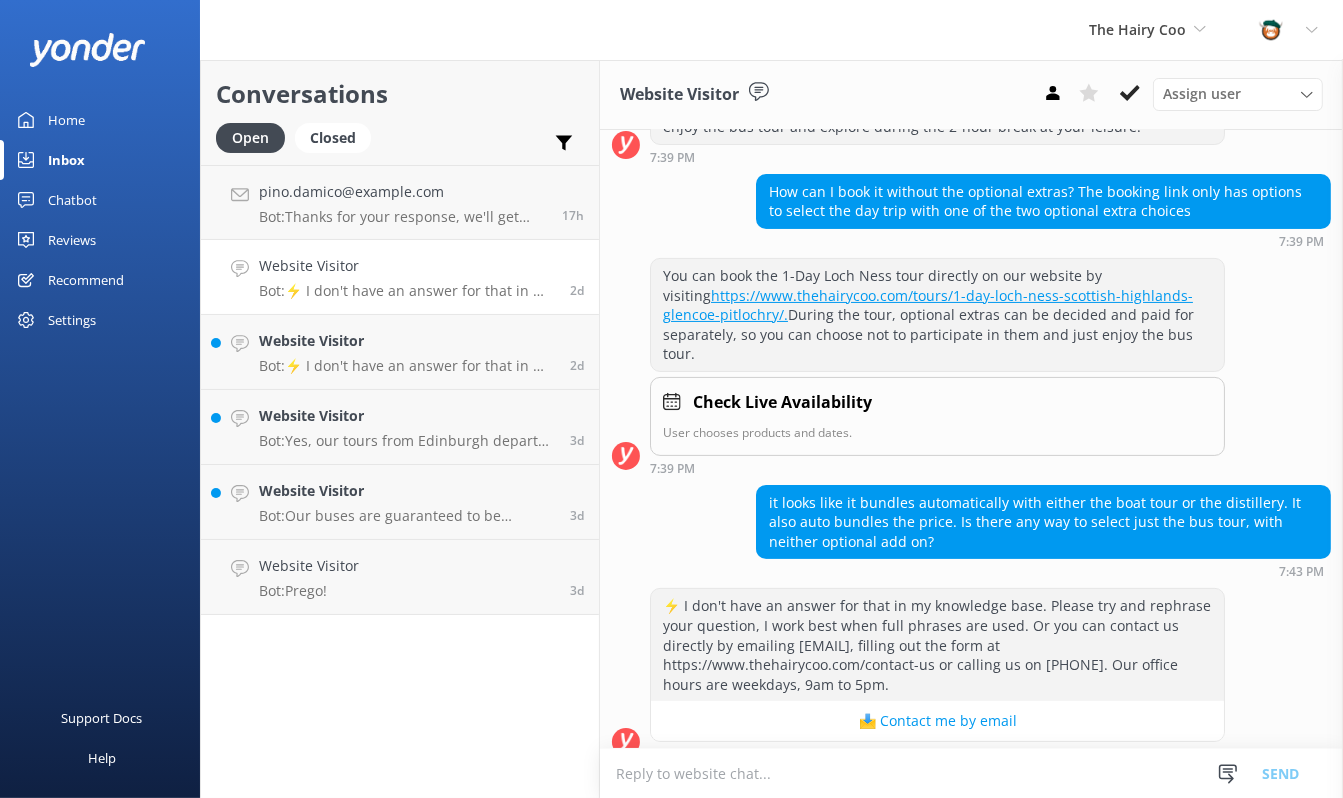 scroll, scrollTop: 0, scrollLeft: 0, axis: both 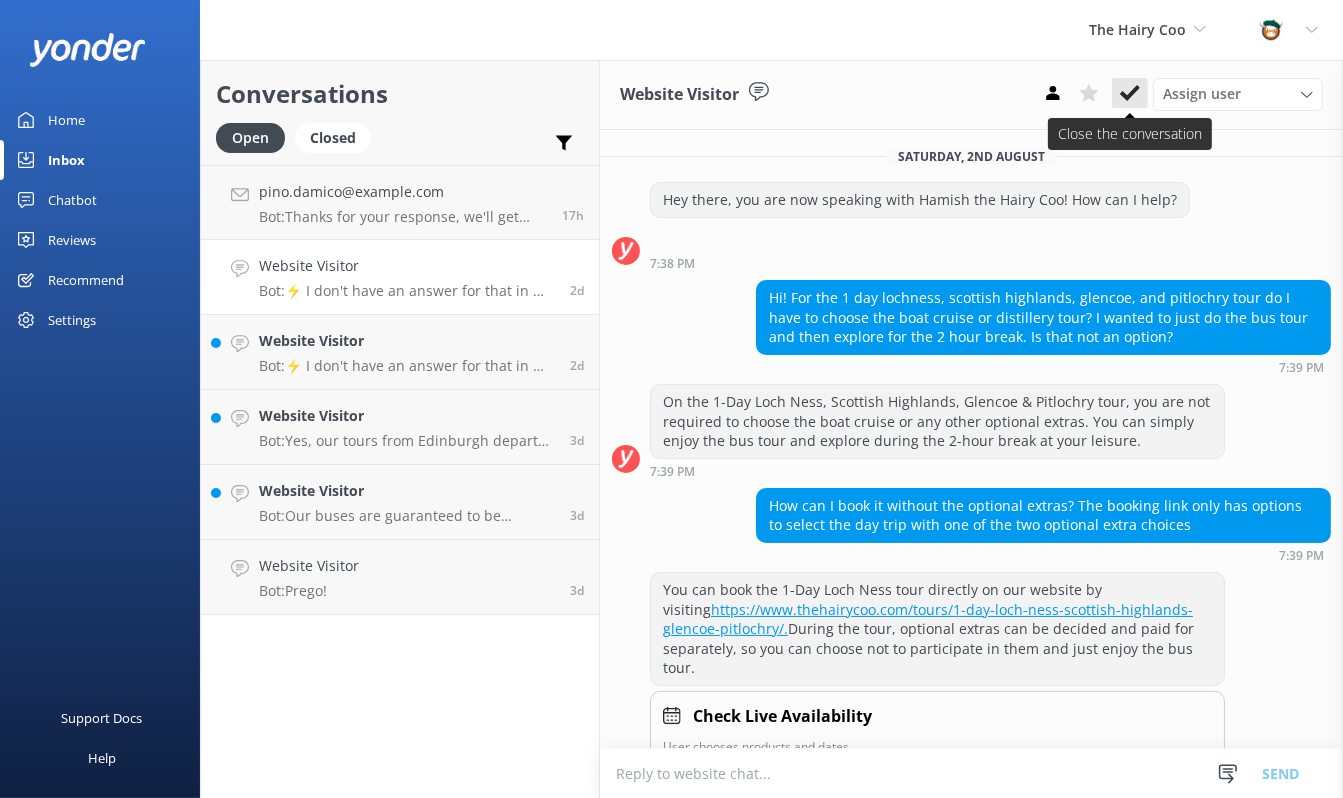 click 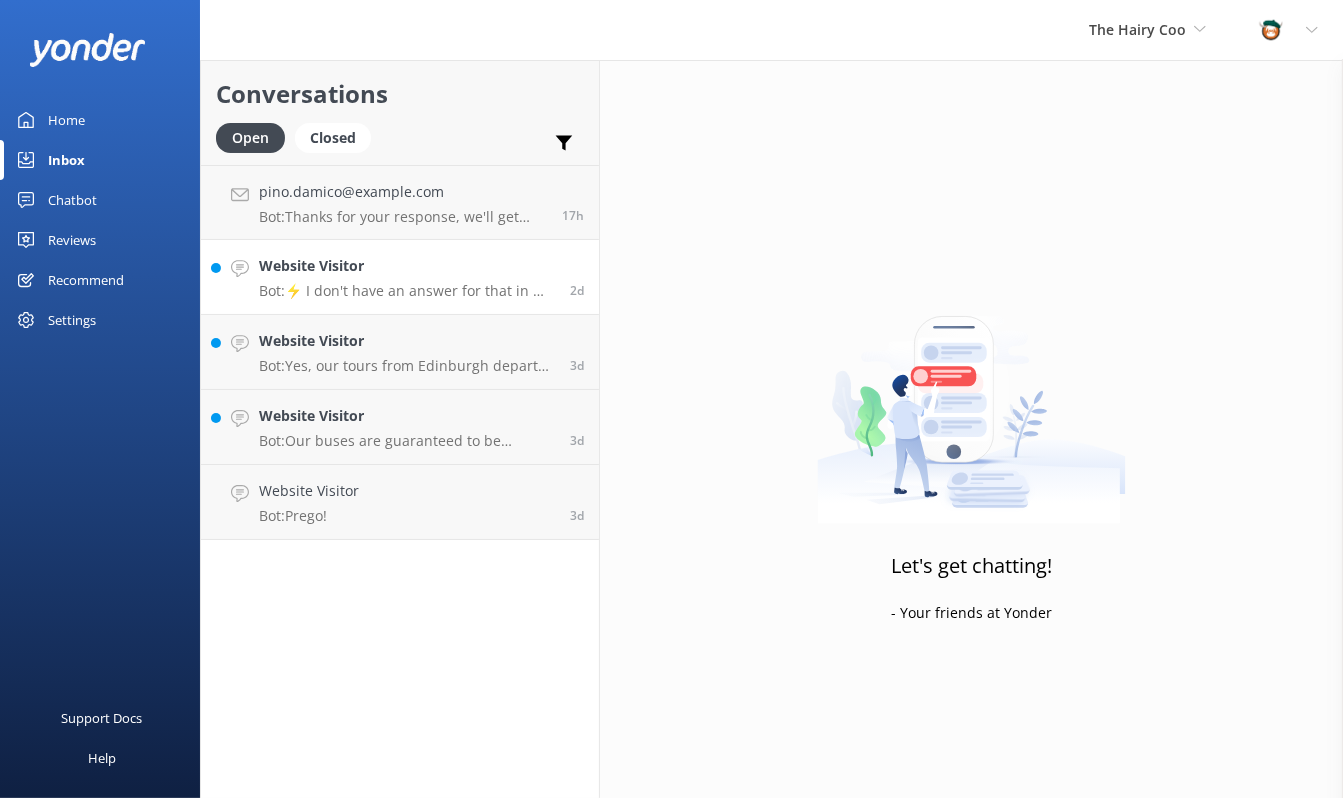 click on "Bot:  ⚡ I don't have an answer for that in my knowledge base. Please try and rephrase your question, I work best when full phrases are used. Or you can contact us directly by emailing contact@thehairycoo.com, filling out the form at https://www.thehairycoo.com/contact-us or calling us on 0044 131 212 5026. Our office hours are weekdays, 9am to 5pm." at bounding box center [407, 291] 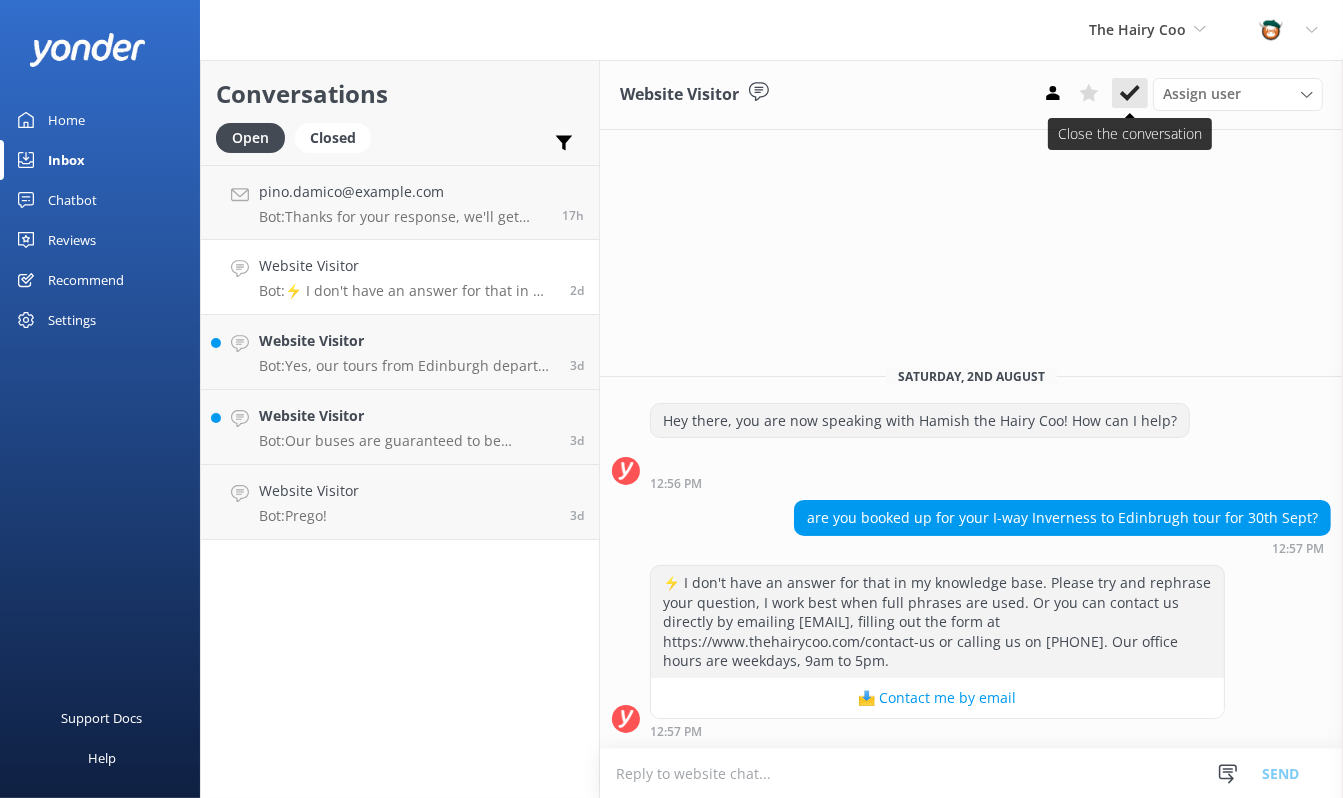 click 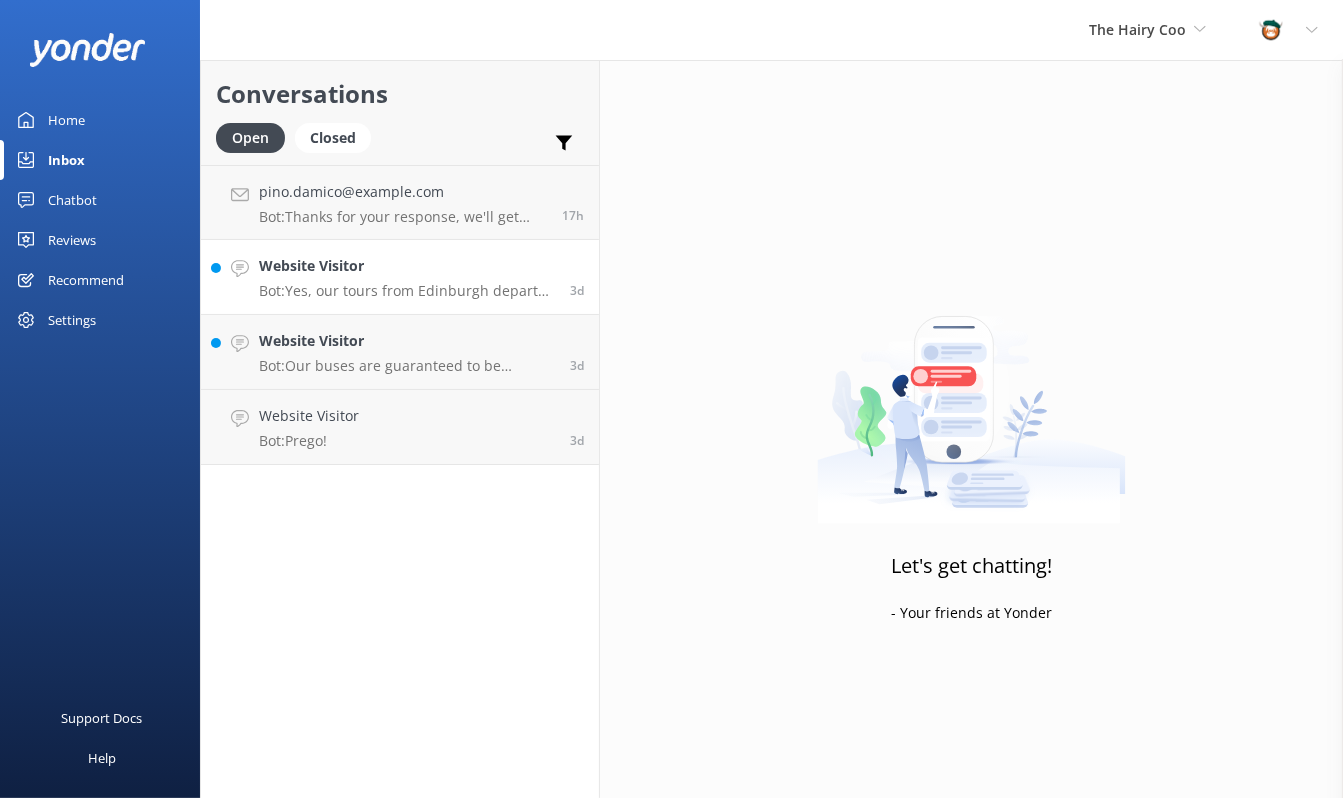 click on "Bot:  Yes, our tours from Edinburgh depart from 1759 Regent Rd, Edinburgh EH8 8DR, in front of Burns Monument. You can find further information at https://www.thehairycoo.com/faqs/meeting-point/." at bounding box center (407, 291) 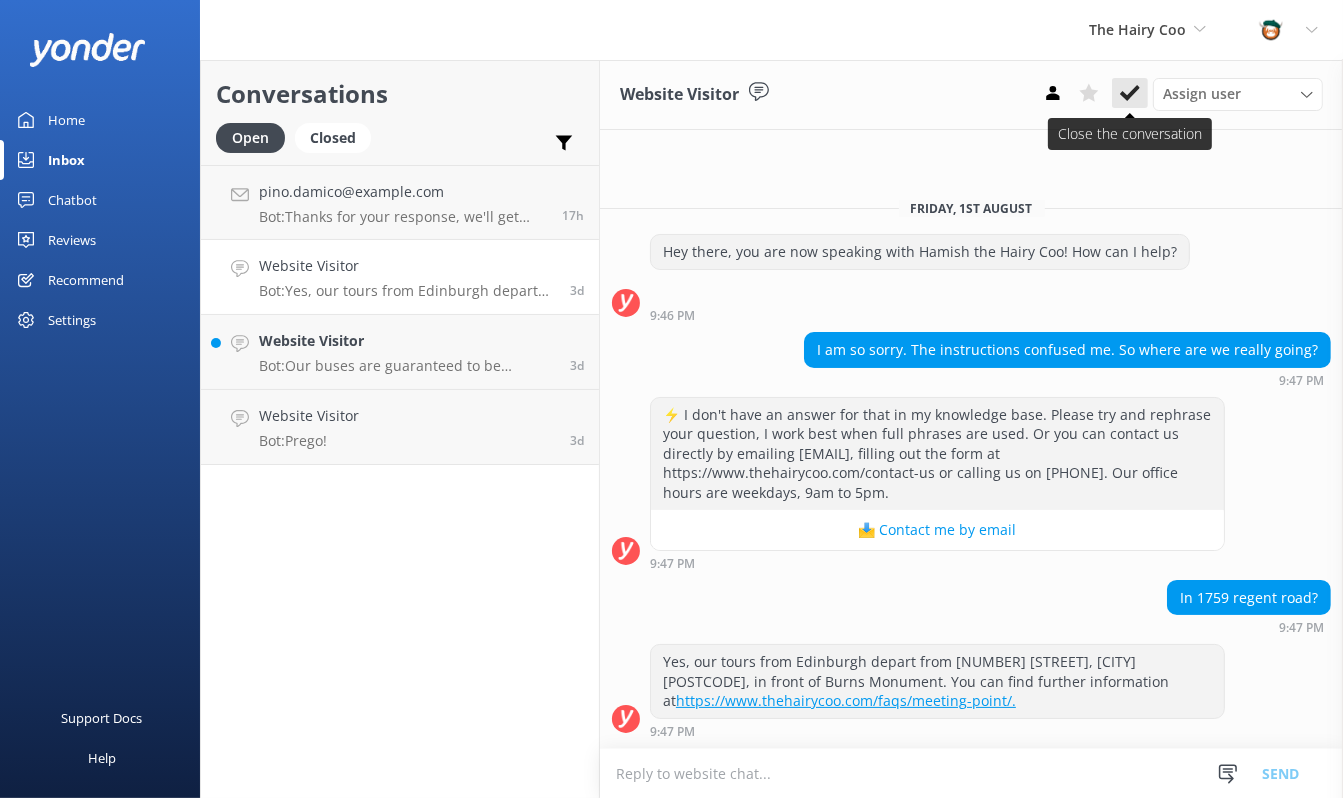 click 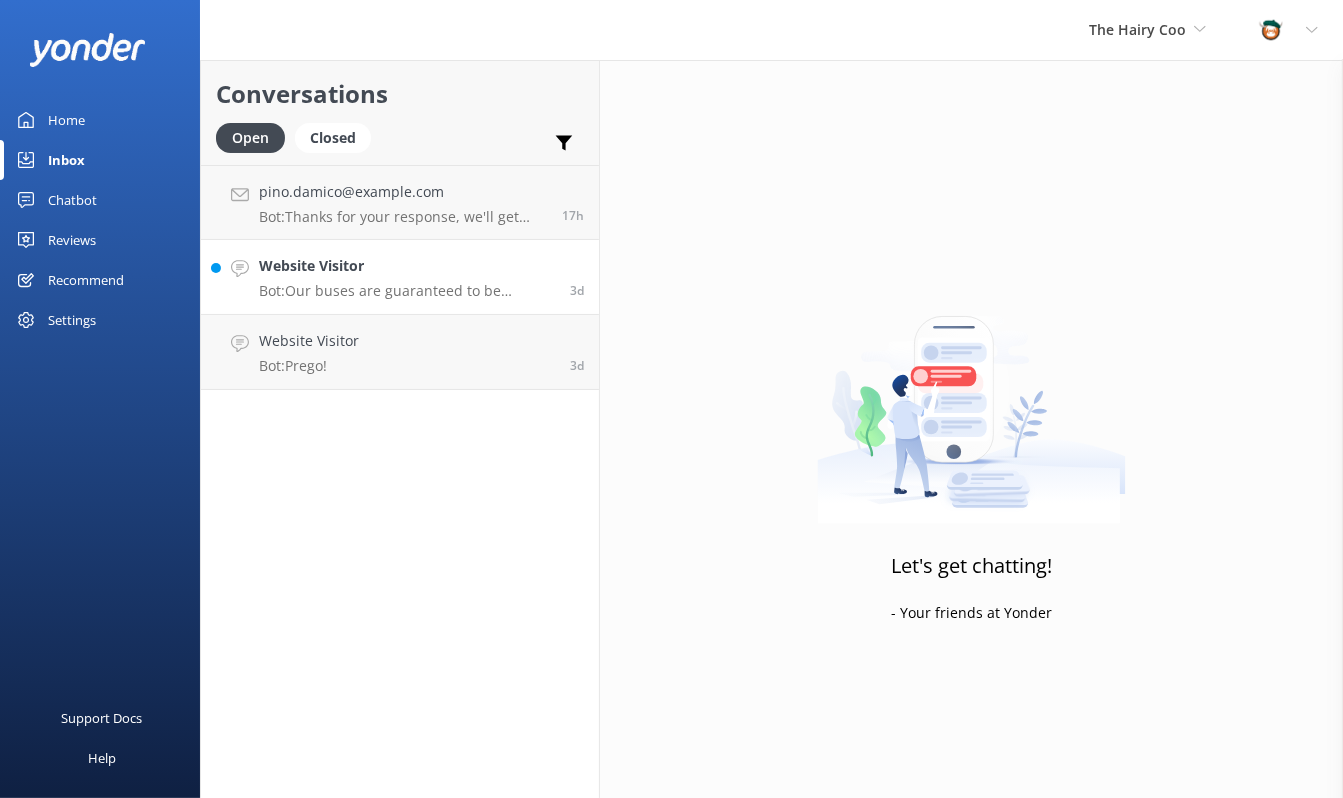 click on "Website Visitor Bot:  Our buses are guaranteed to be comfortable, air-conditioned, big, and bright to ensure a pleasant experience for all passengers. 3d" at bounding box center (400, 277) 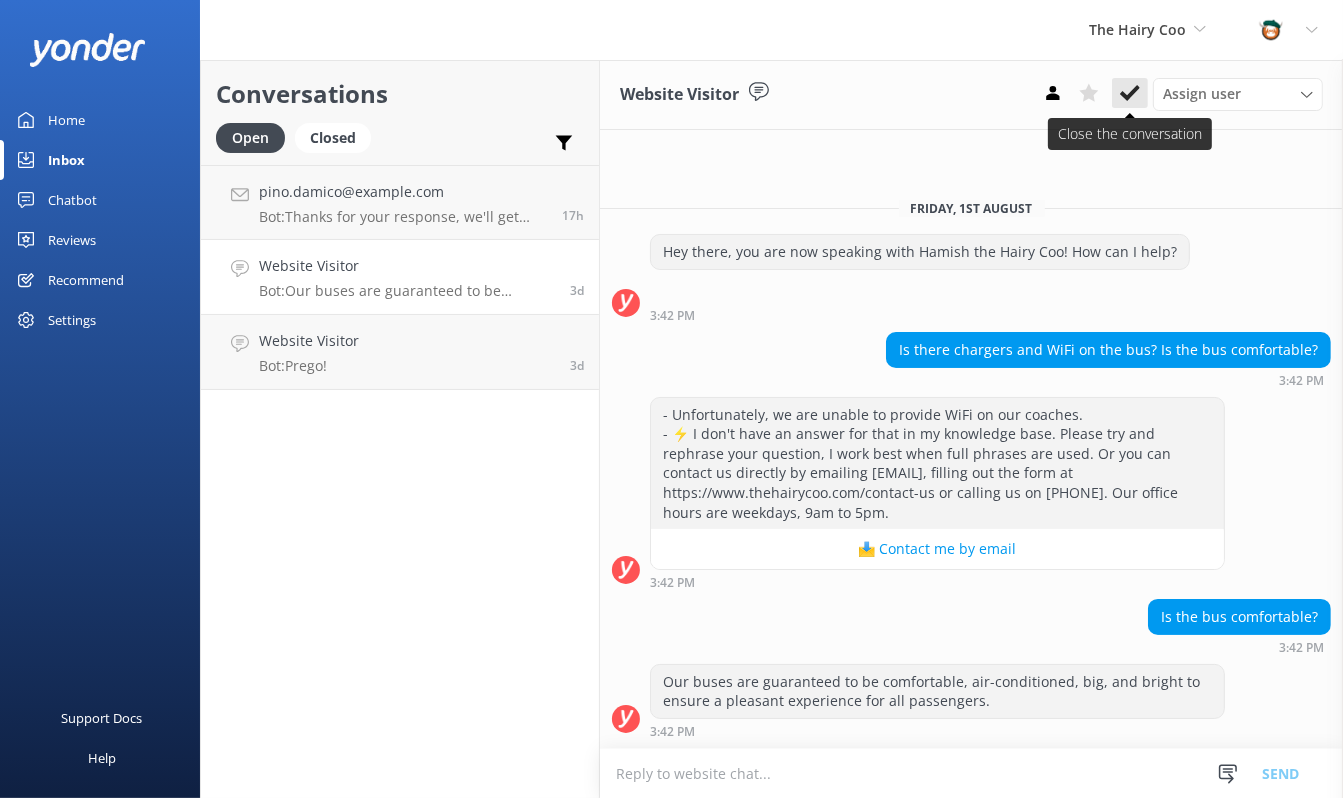 click 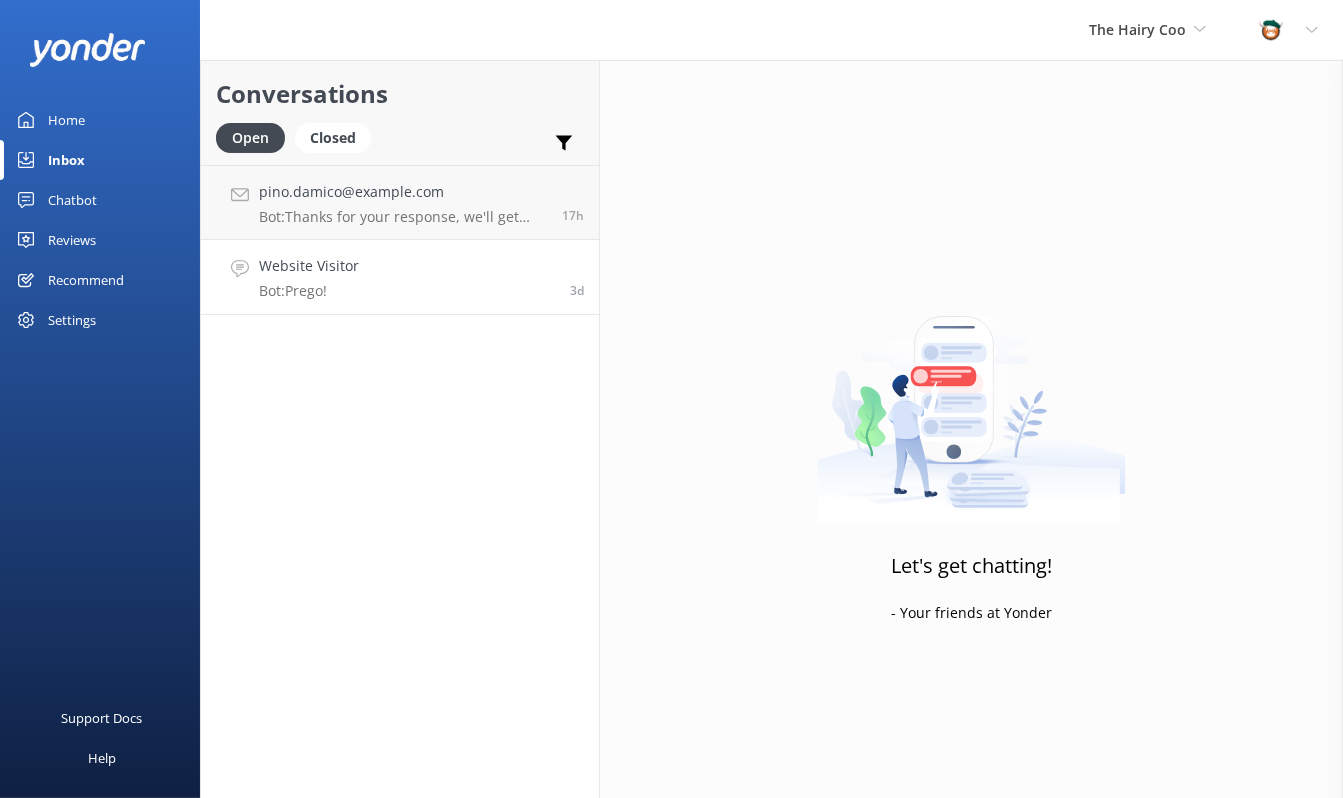 click on "Website Visitor Bot:  Prego! 3d" at bounding box center [400, 277] 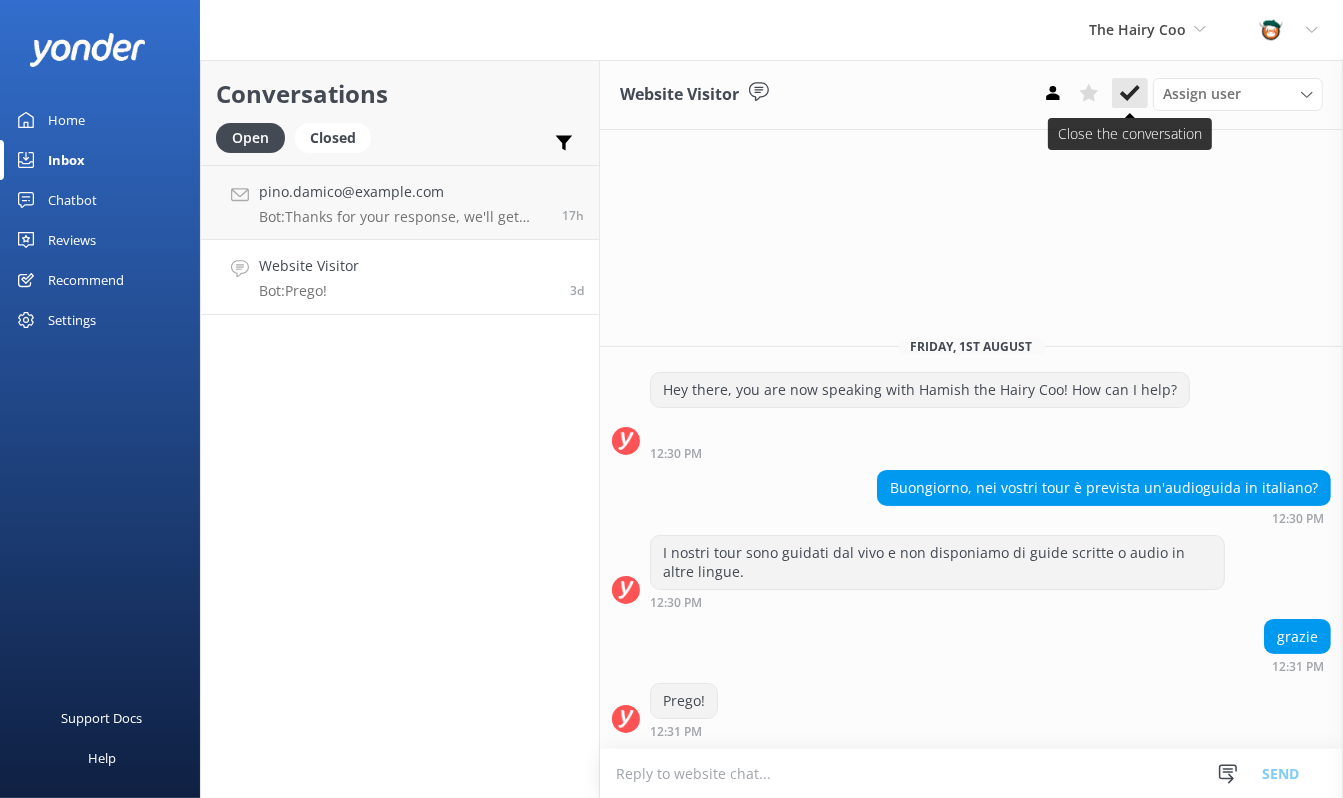 click 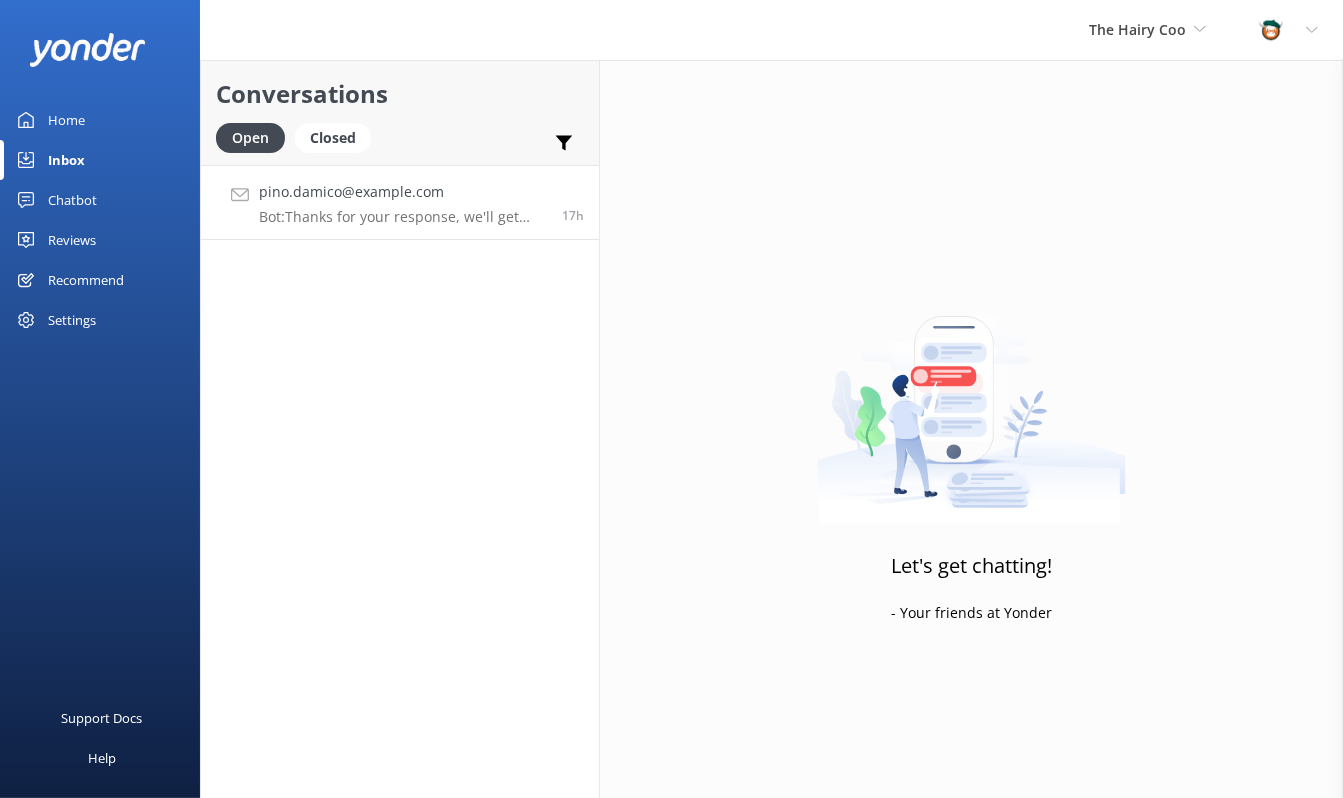 click on "Bot:  Thanks for your response, we'll get back to you as soon as we can during opening hours." at bounding box center [403, 217] 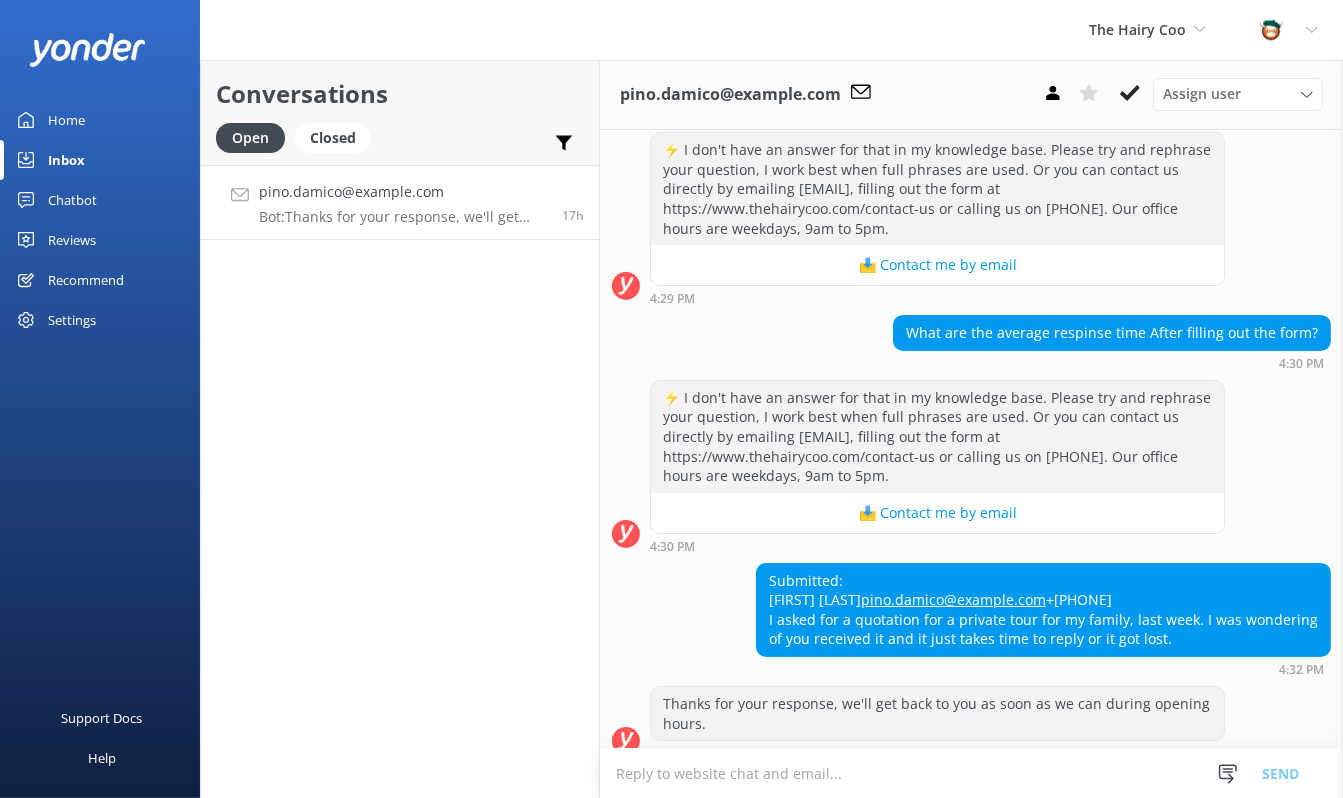 scroll, scrollTop: 257, scrollLeft: 0, axis: vertical 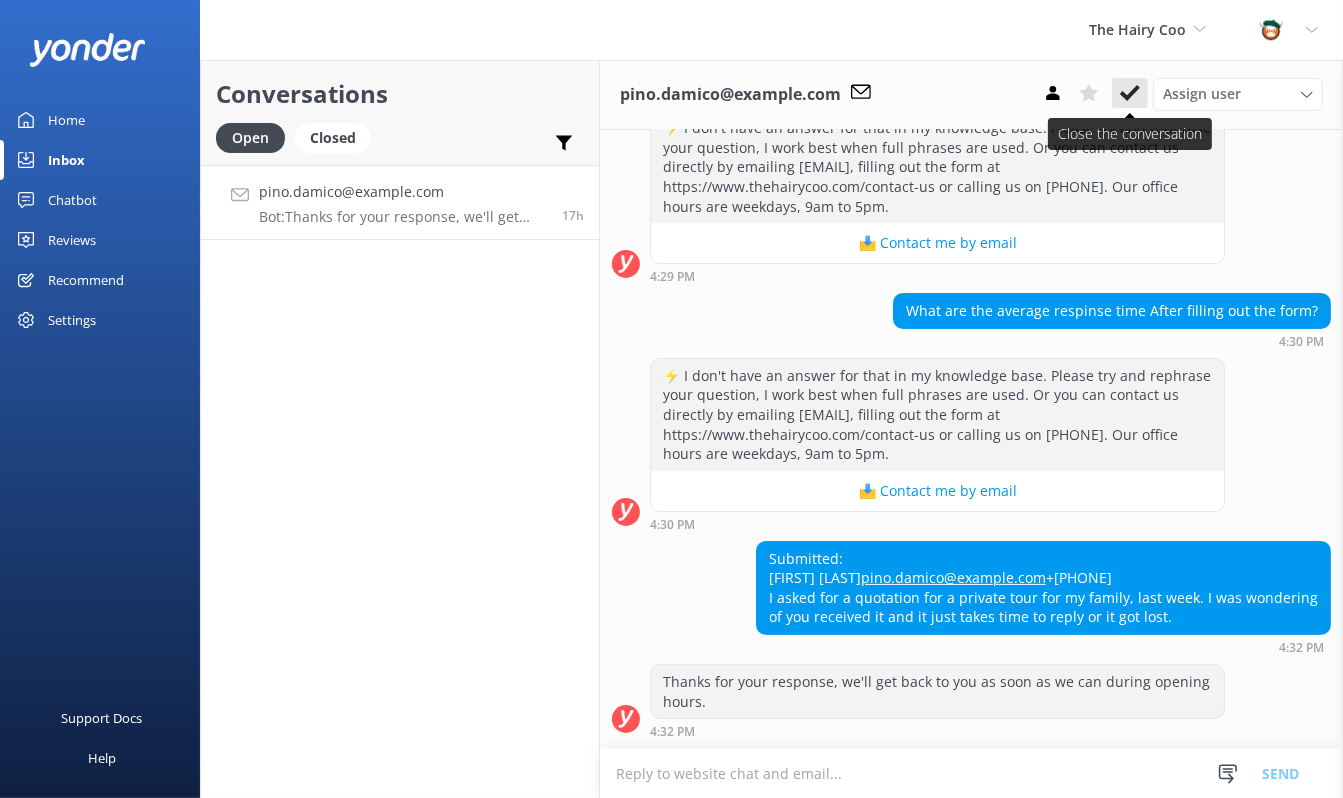 click 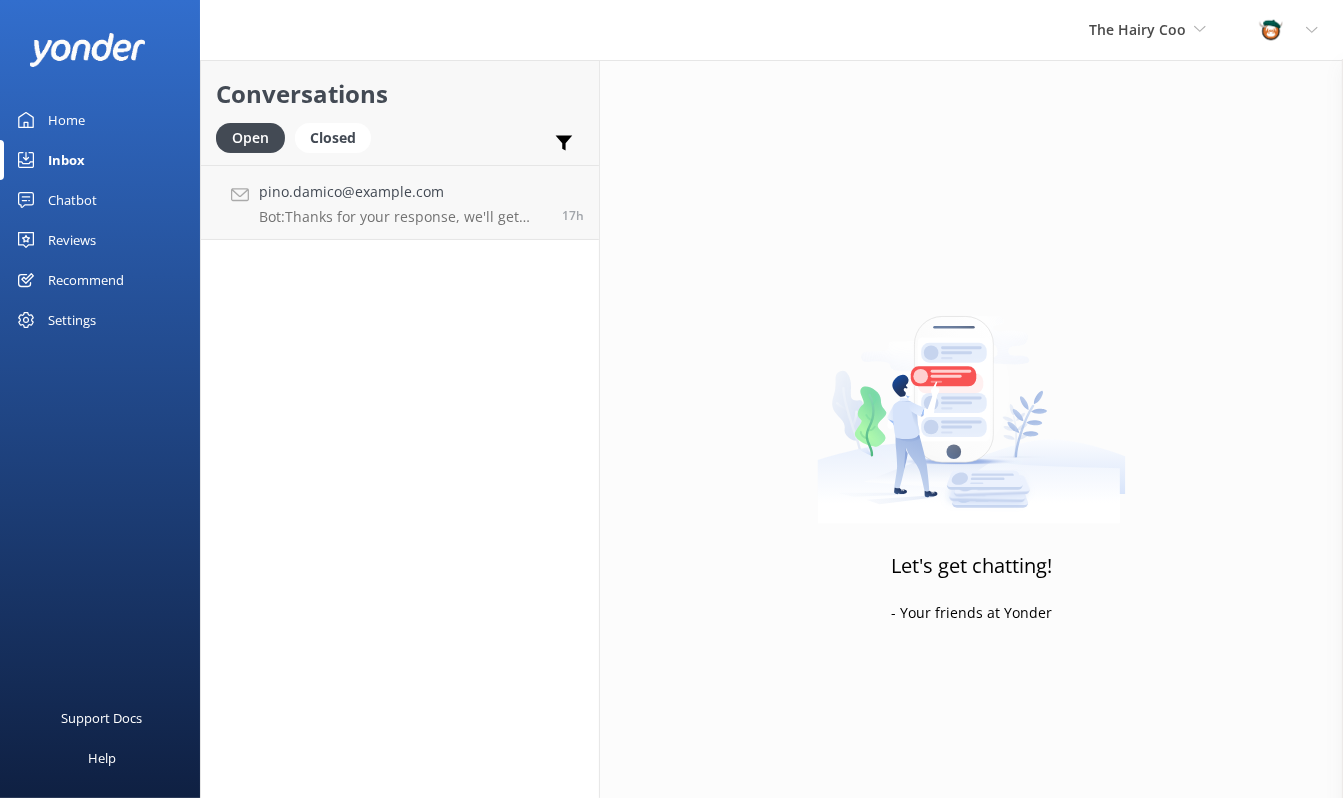 click on "Home" at bounding box center [66, 120] 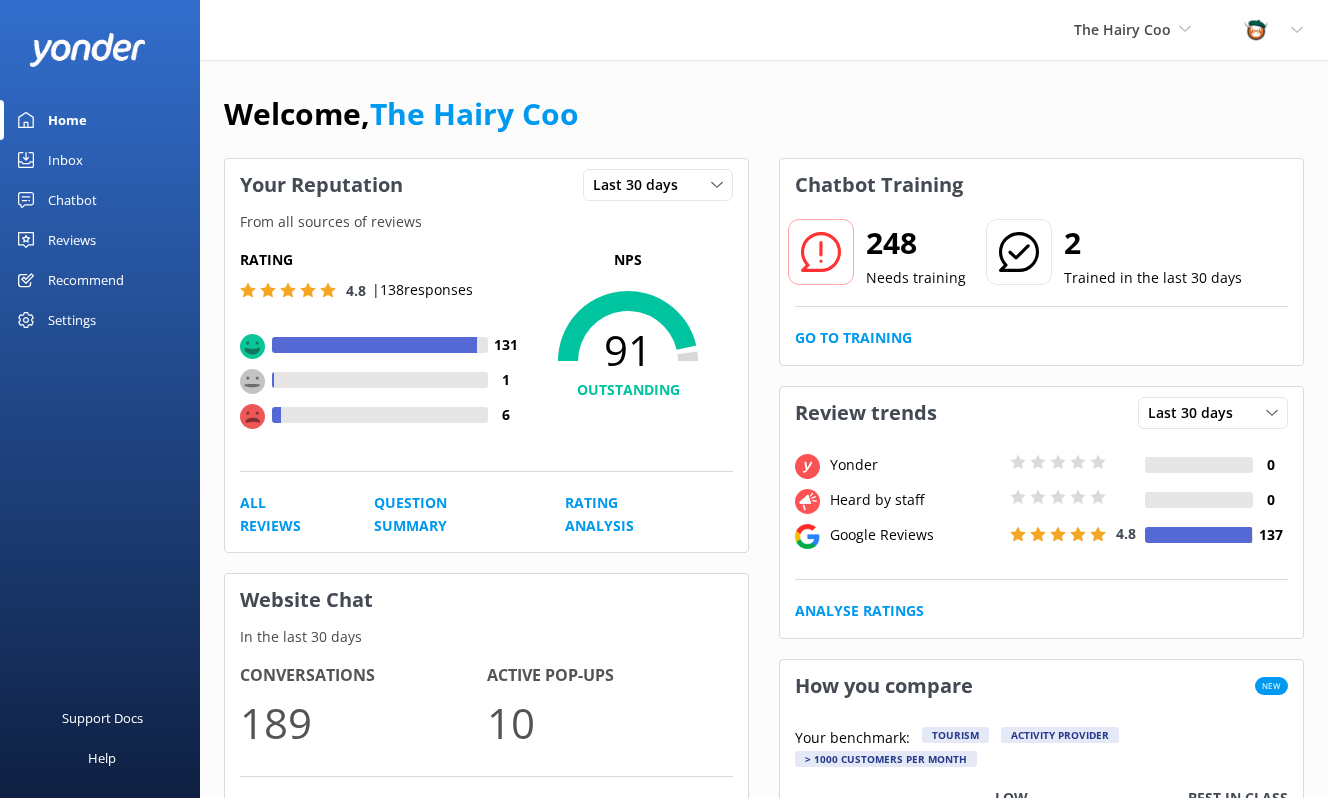 click on "Inbox" at bounding box center (65, 160) 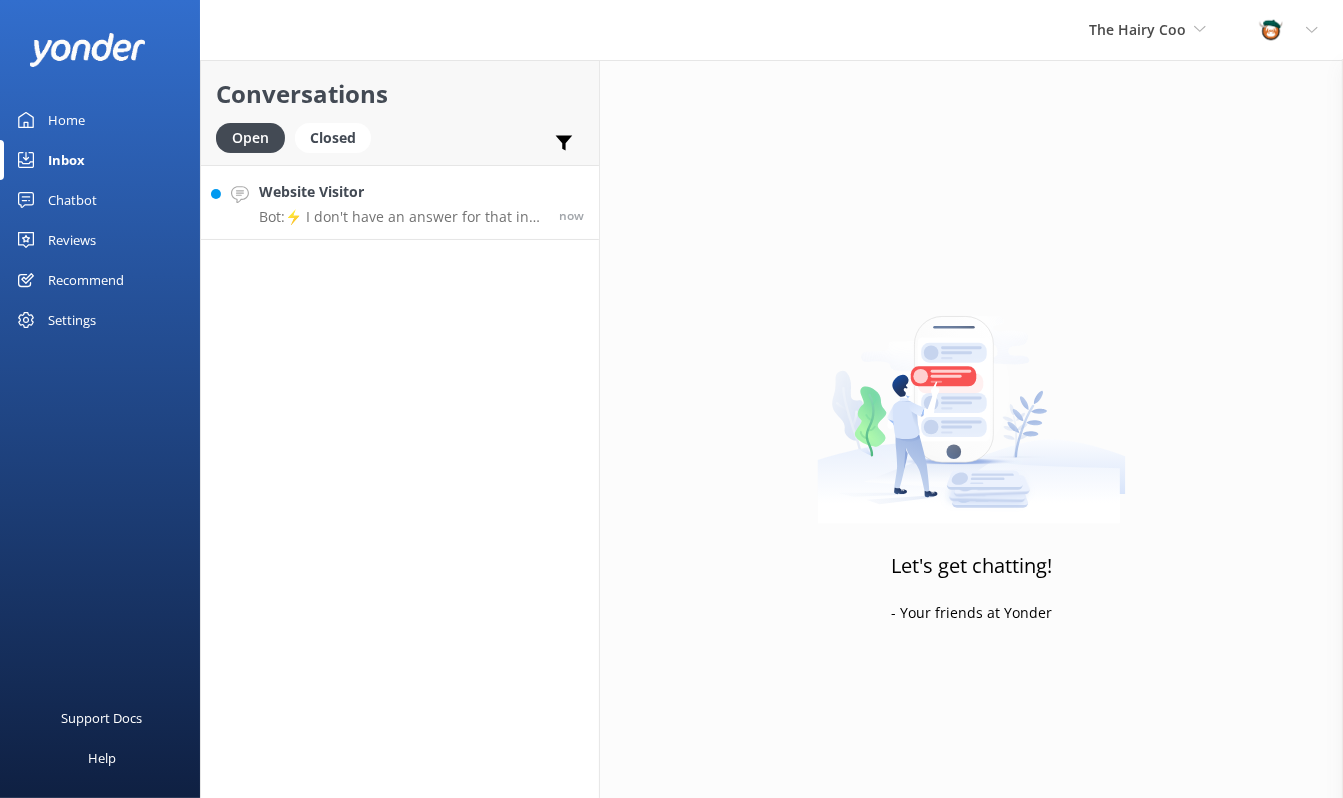 click on "Bot:  ⚡ I don't have an answer for that in my knowledge base. Please try and rephrase your question, I work best when full phrases are used. Or you can contact us directly by emailing contact@thehairycoo.com, filling out the form at https://www.thehairycoo.com/contact-us or calling us on 0044 131 212 5026. Our office hours are weekdays, 9am to 5pm." at bounding box center (401, 217) 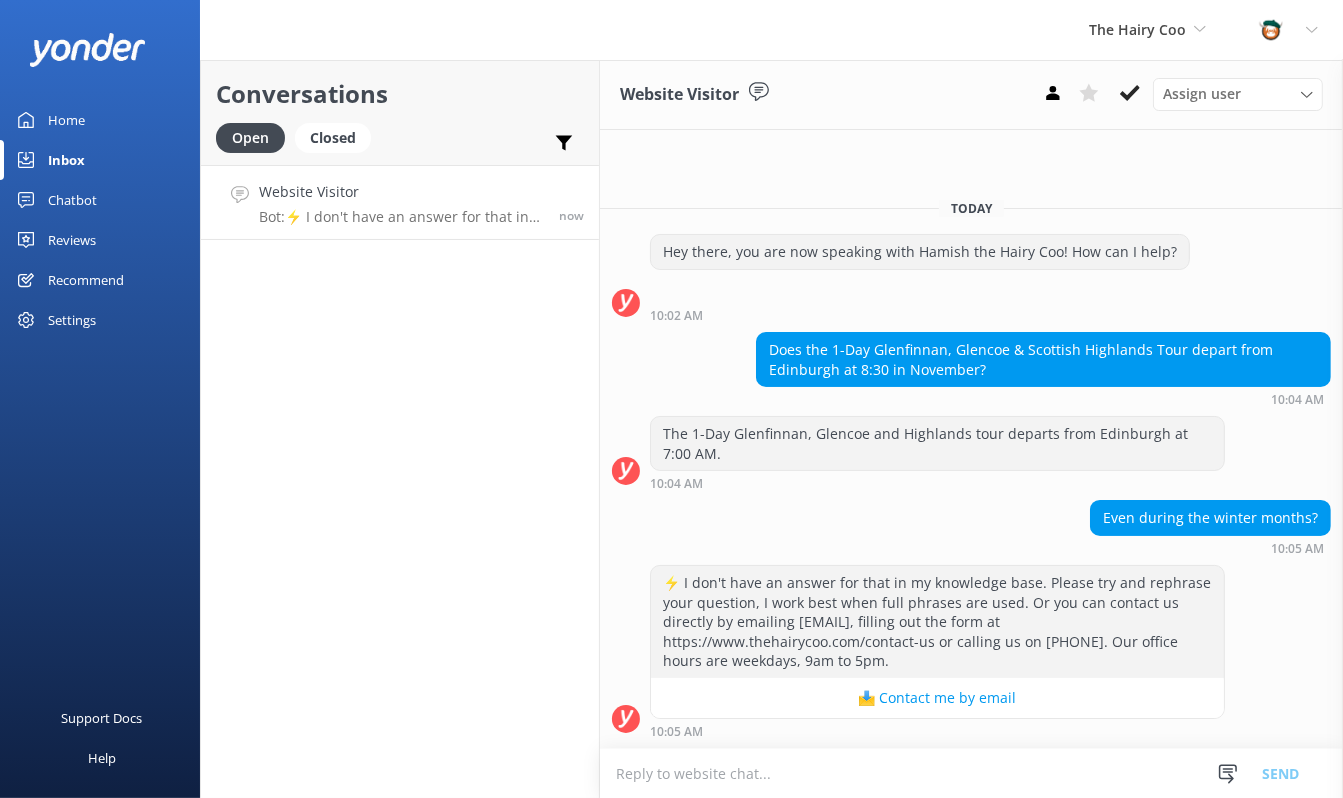 click at bounding box center [971, 773] 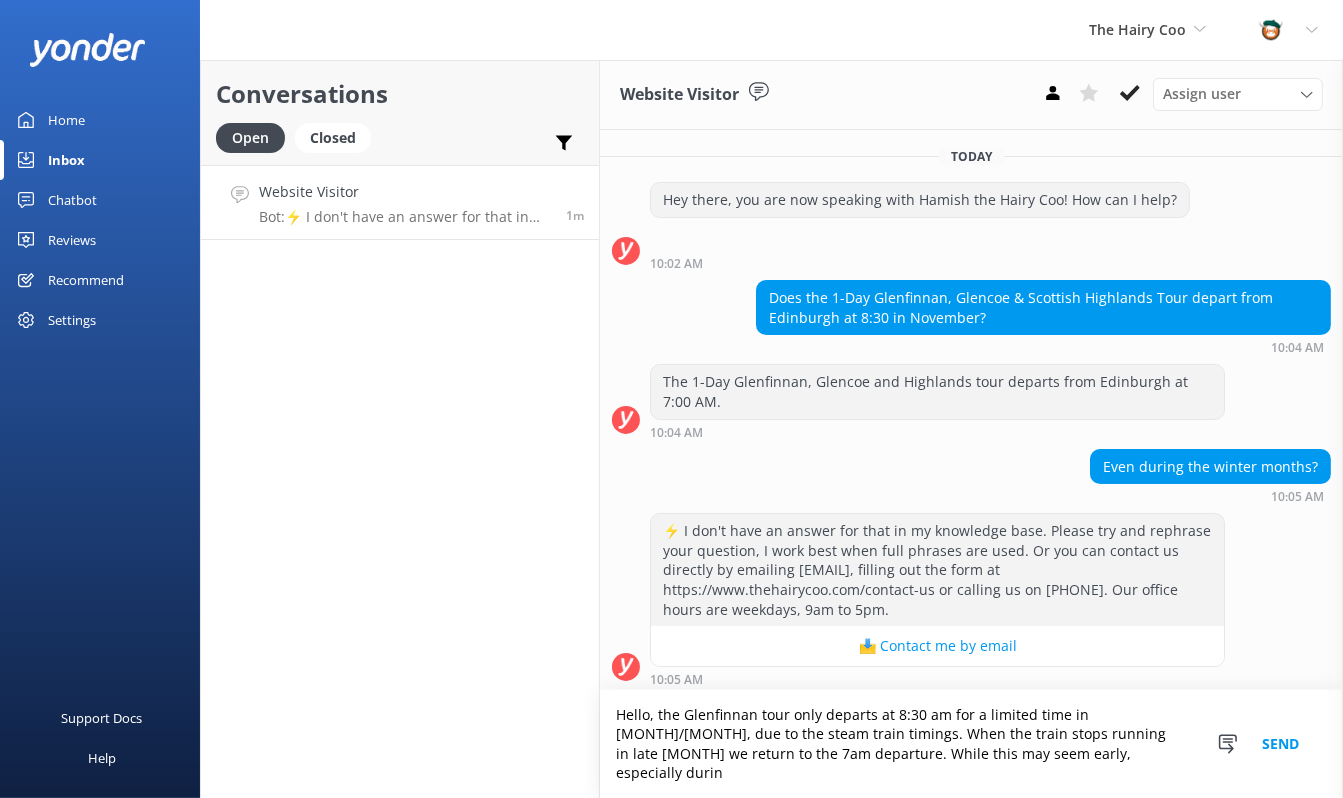 scroll, scrollTop: 4, scrollLeft: 0, axis: vertical 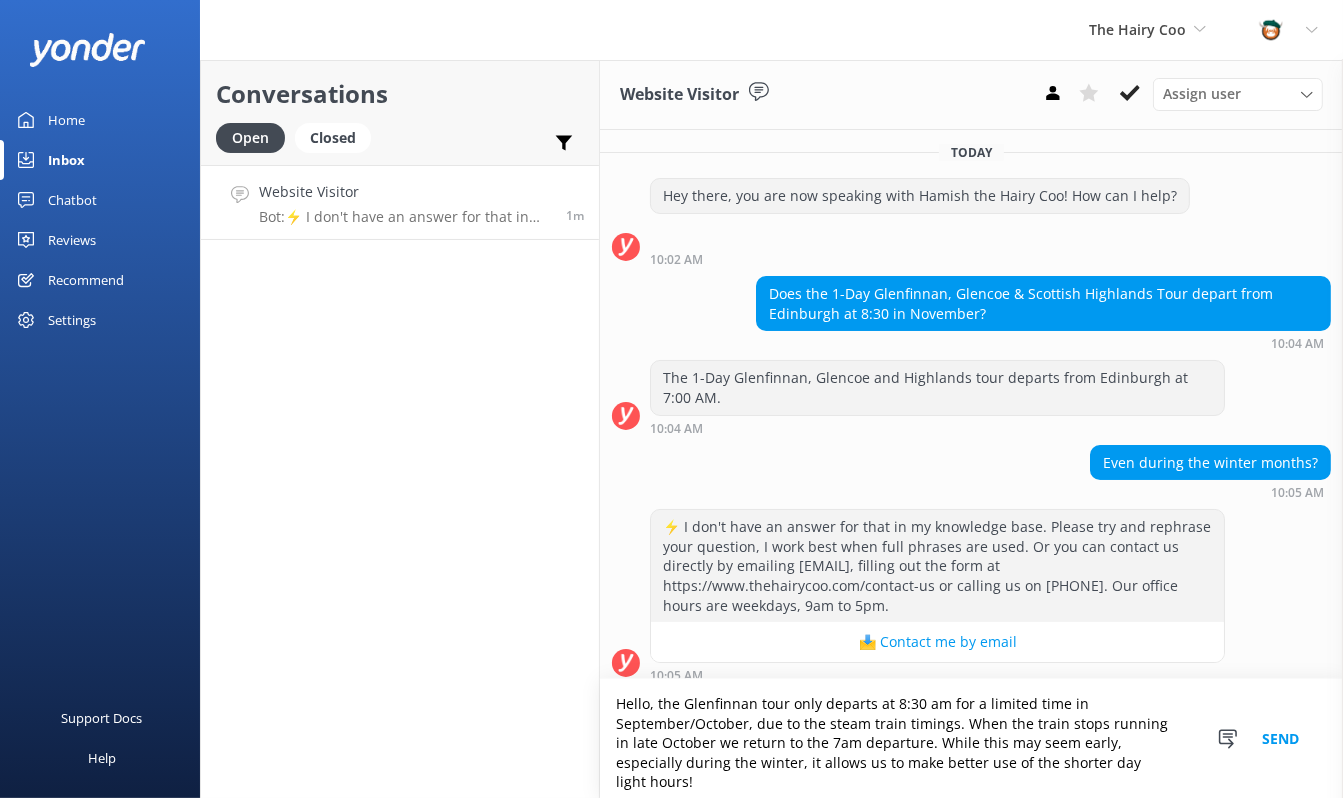 click on "Hello, the Glenfinnan tour only departs at 8:30 am for a limited time in September/October, due to the steam train timings. When the train stops running in late October we return to the 7am departure. While this may seem early, especially during the winter, it allows us to make better use of the shorter day light hours!" at bounding box center (971, 738) 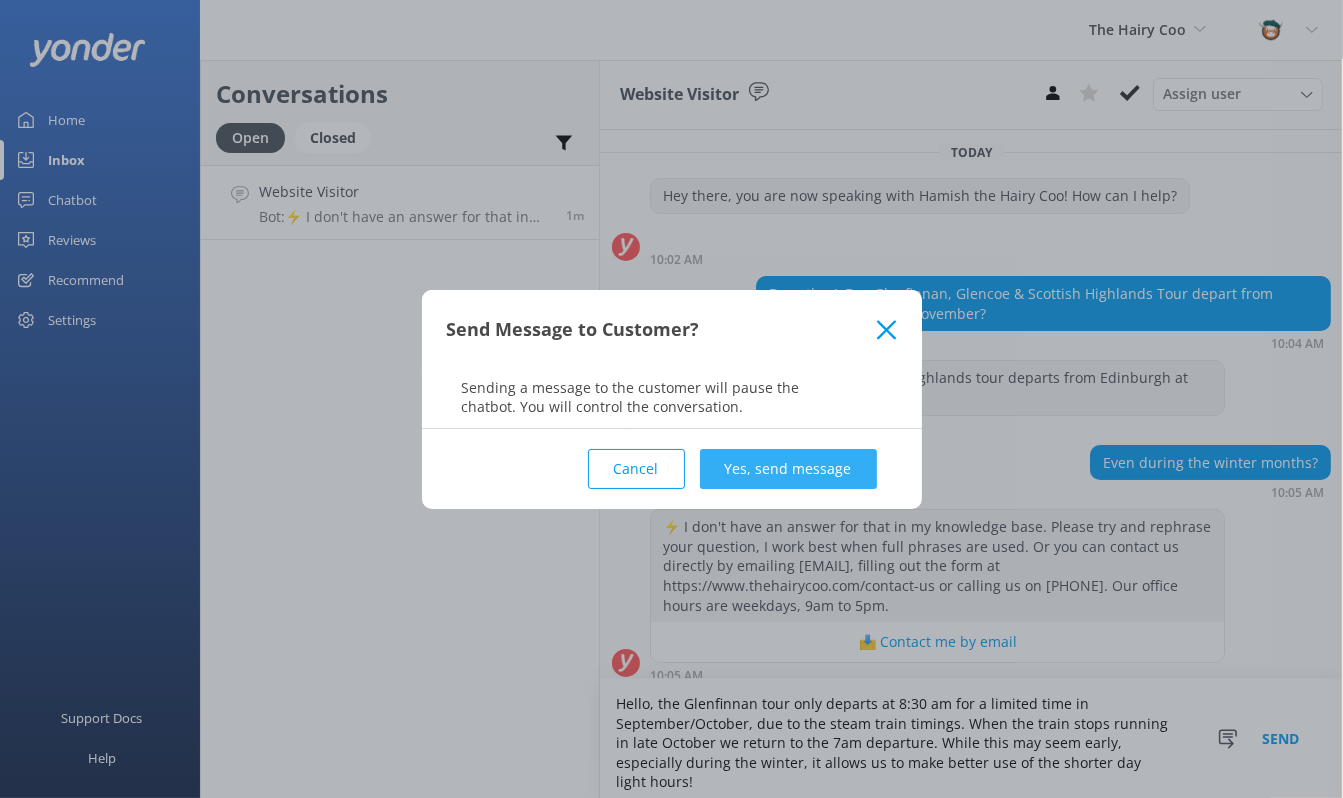 type on "Hello, the Glenfinnan tour only departs at 8:30 am for a limited time in September/October, due to the steam train timings. When the train stops running in late October we return to the 7am departure. While this may seem early, especially during the winter, it allows us to make better use of the shorter day light hours!" 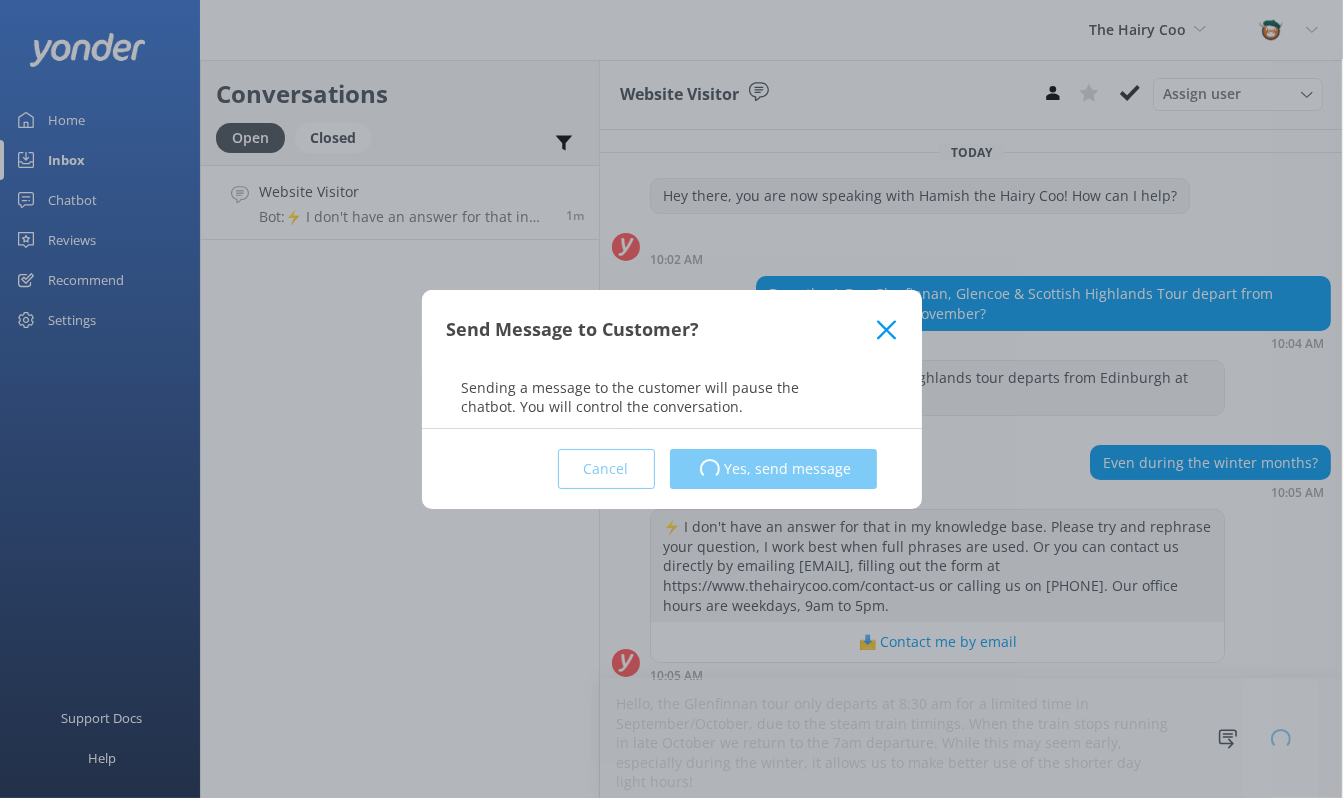type 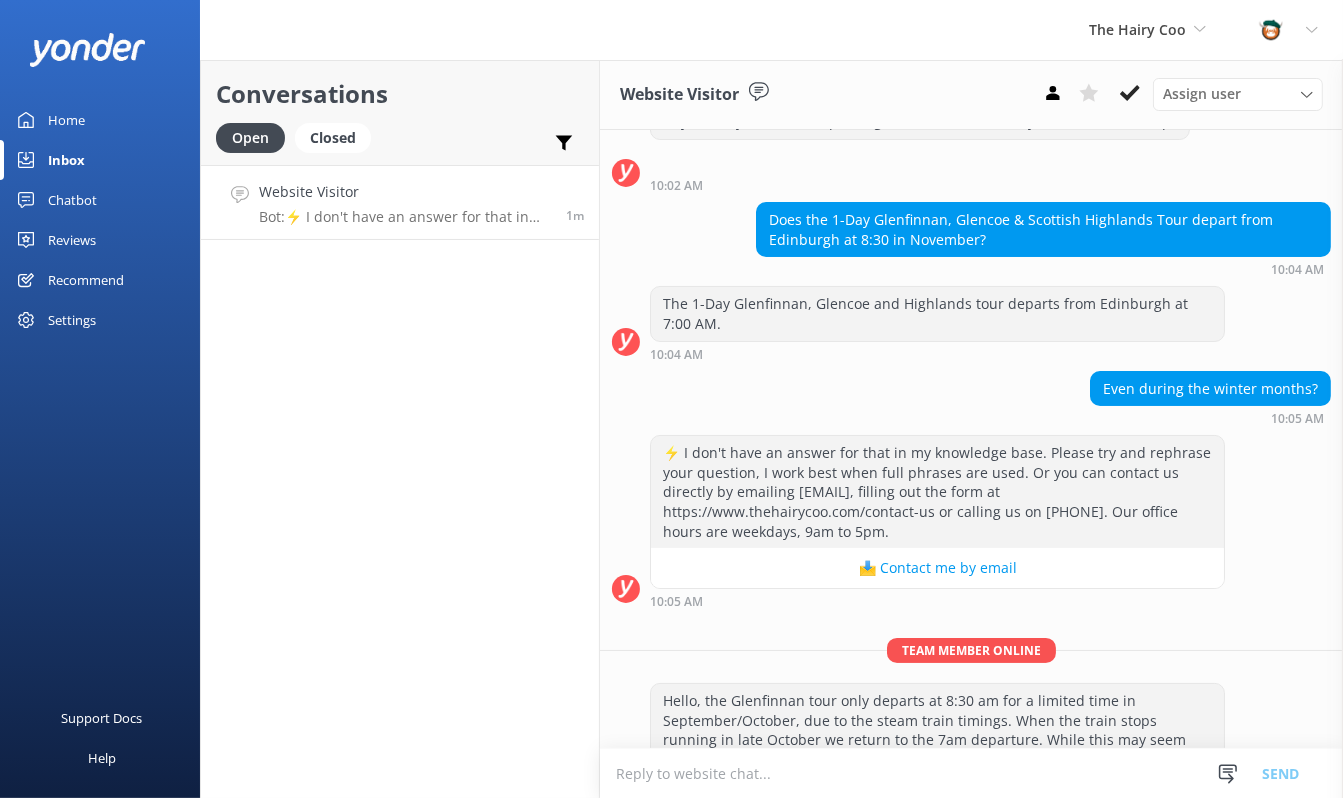 scroll, scrollTop: 153, scrollLeft: 0, axis: vertical 